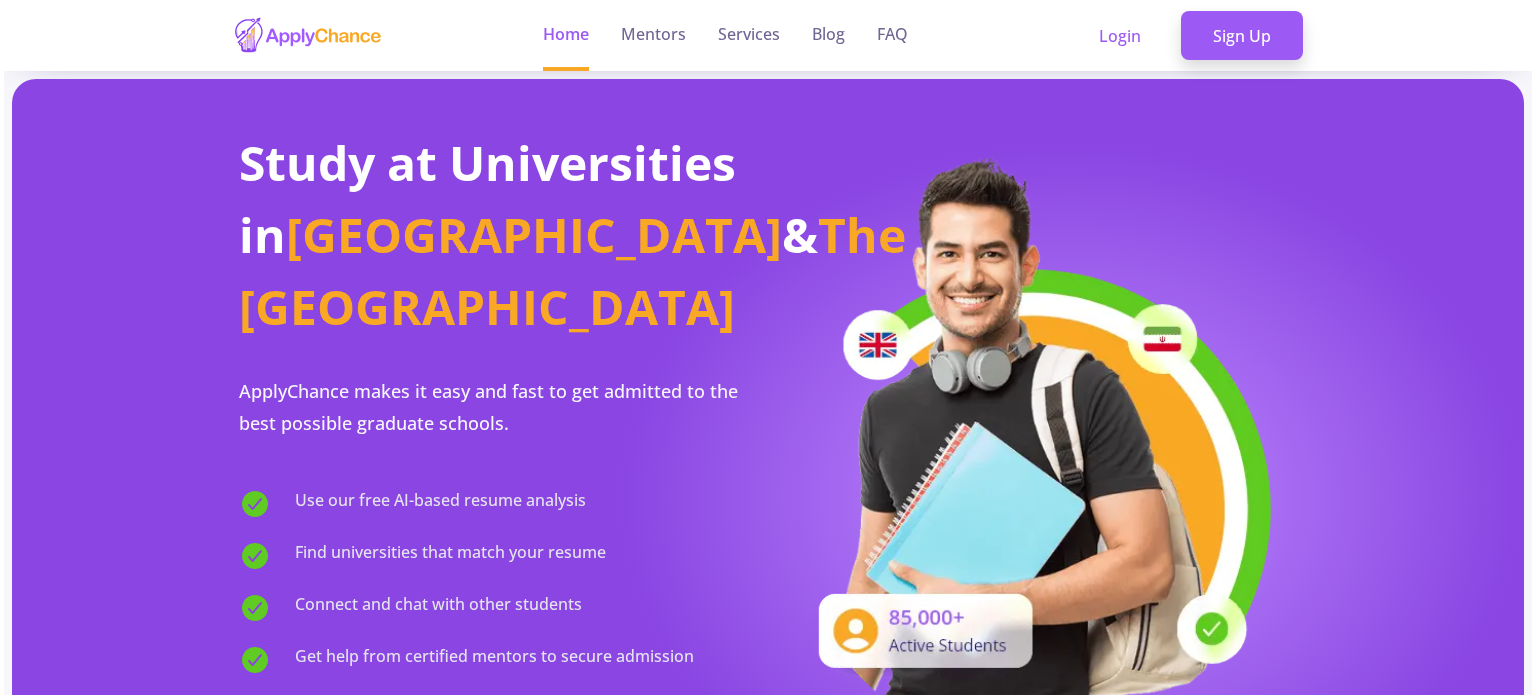 scroll, scrollTop: 0, scrollLeft: 0, axis: both 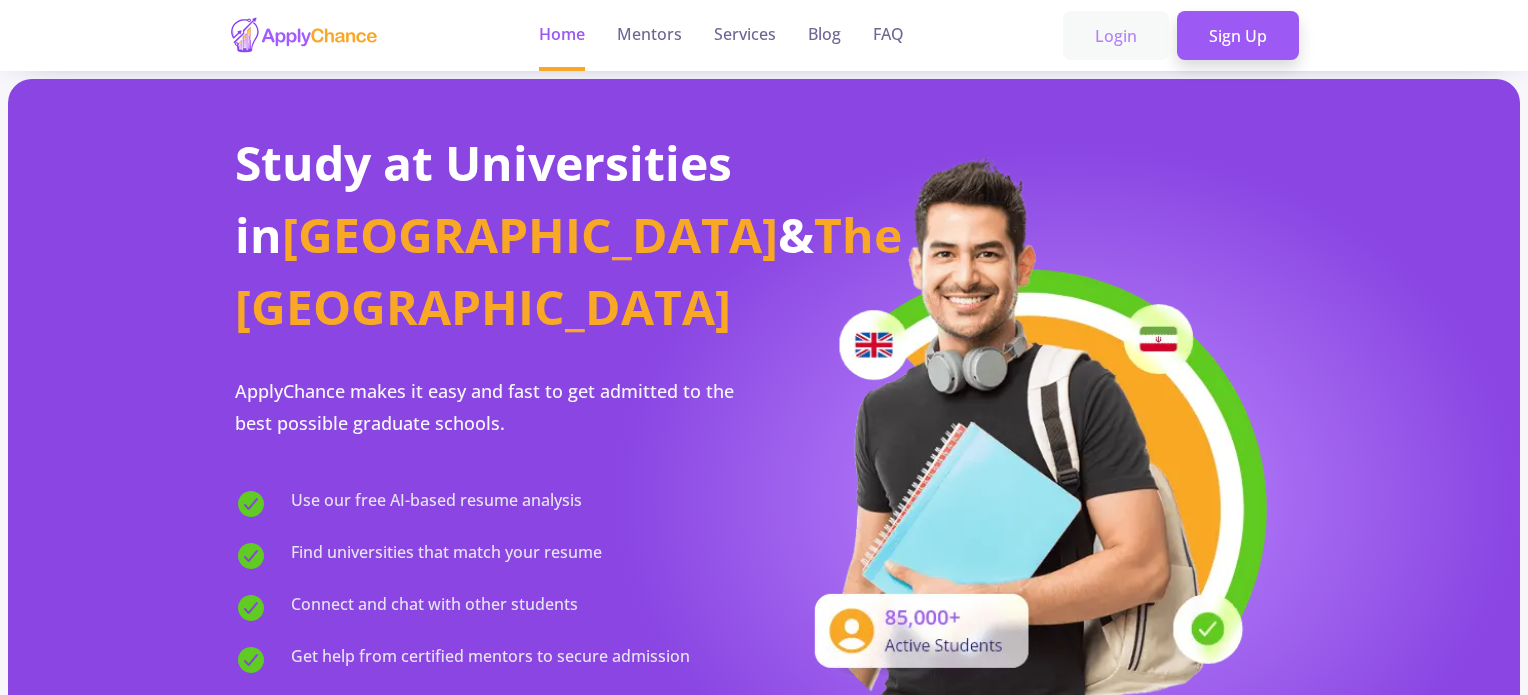 click on "Login" 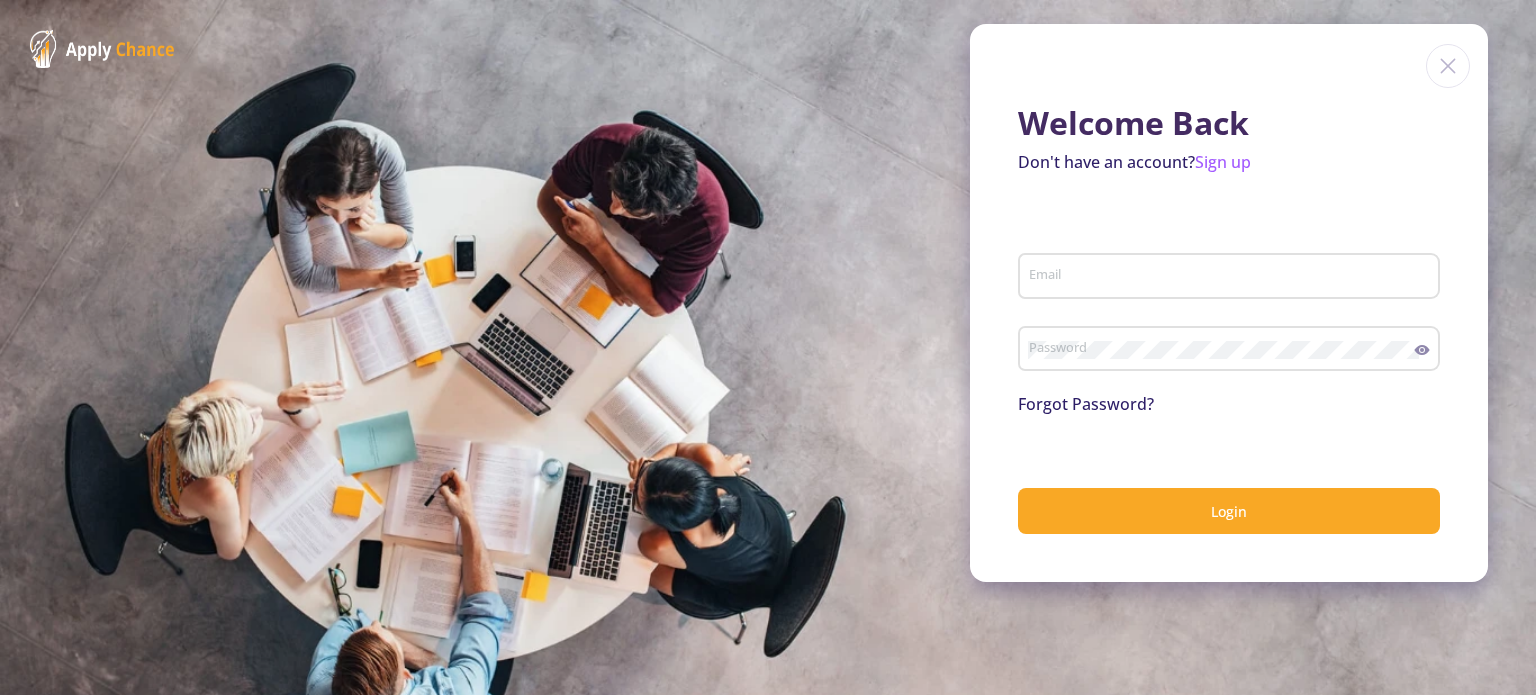 click on "Email" at bounding box center (1232, 277) 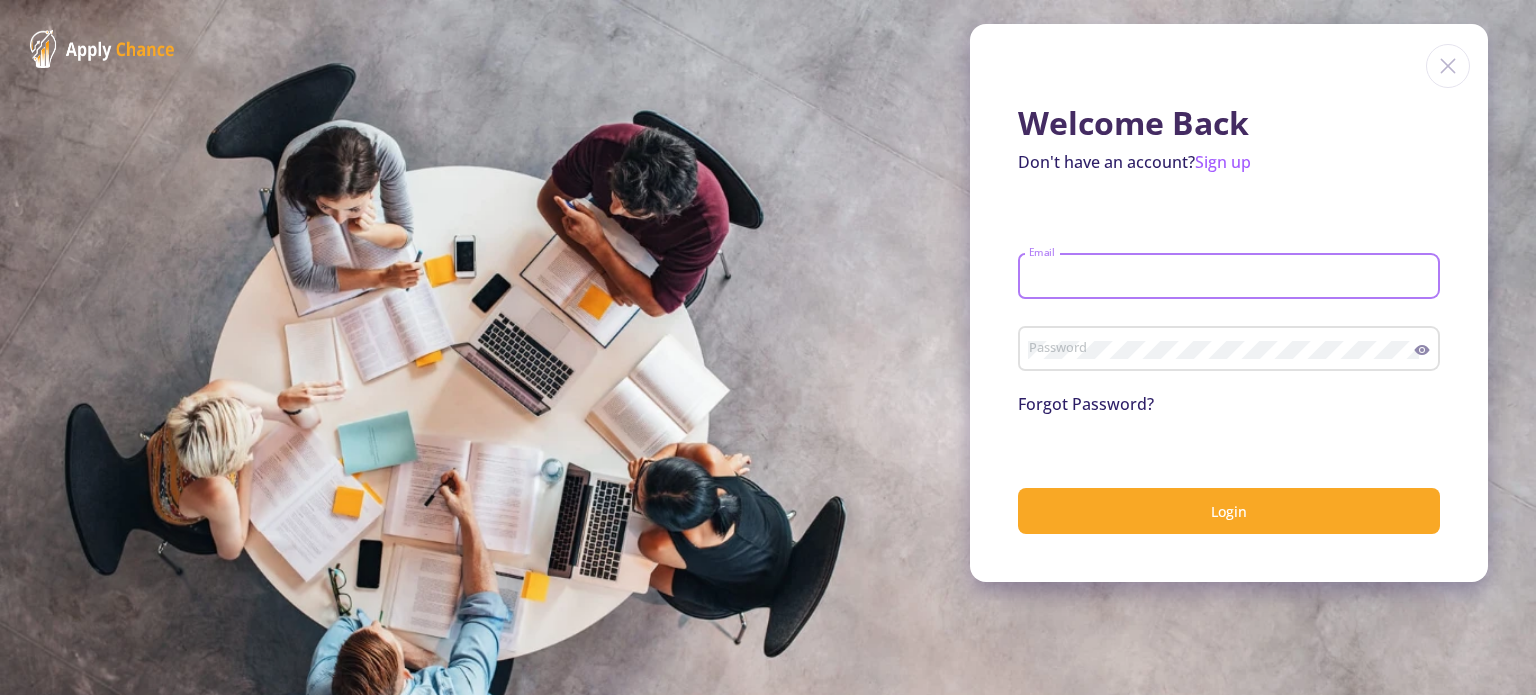 click on "Email" at bounding box center (1232, 277) 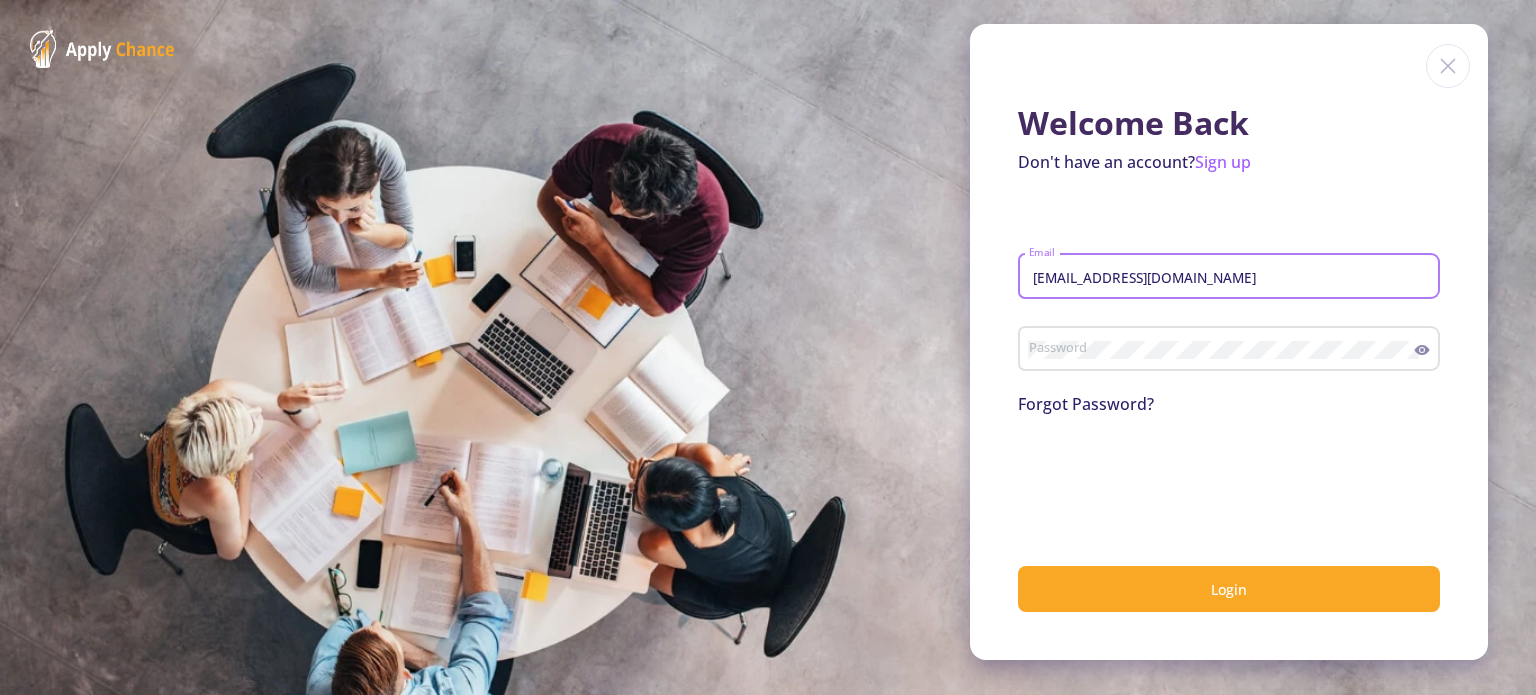 type on "[EMAIL_ADDRESS][DOMAIN_NAME]" 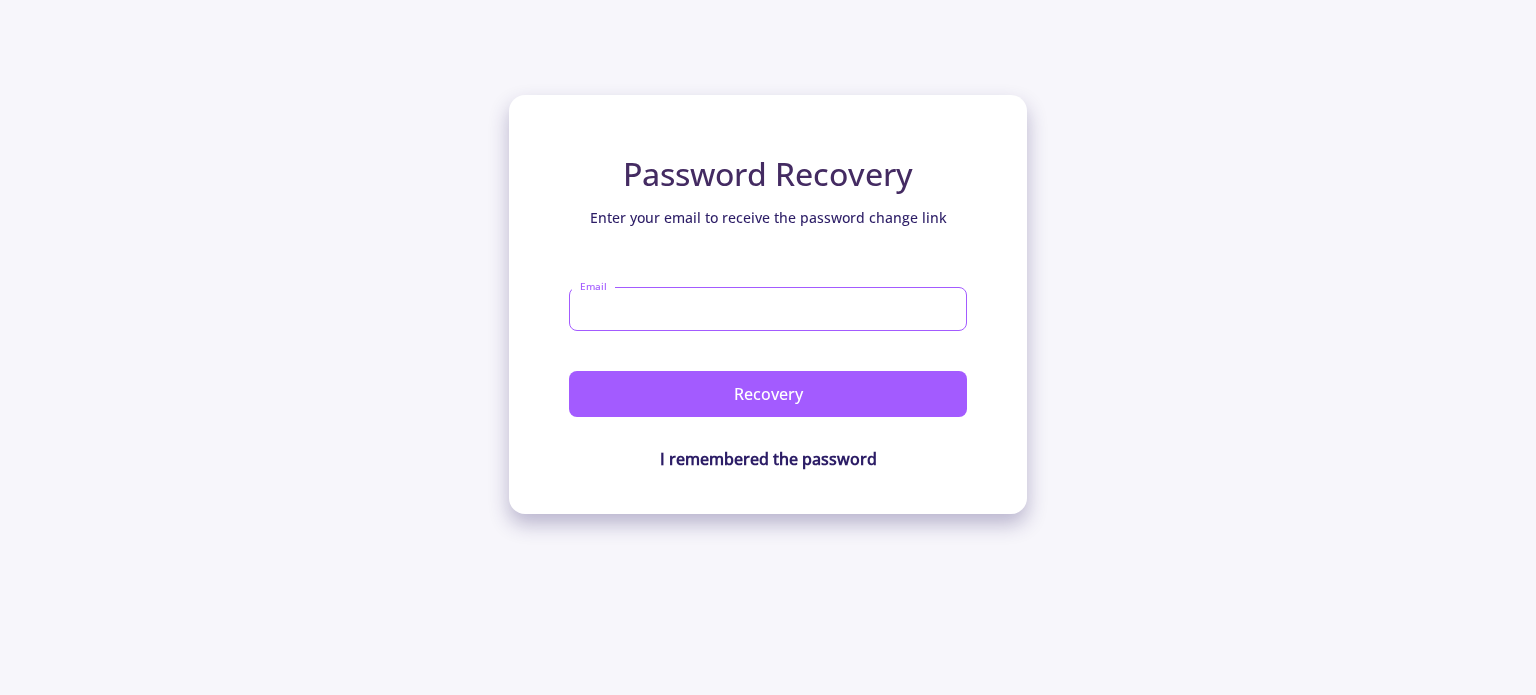 click on "Email" at bounding box center [768, 309] 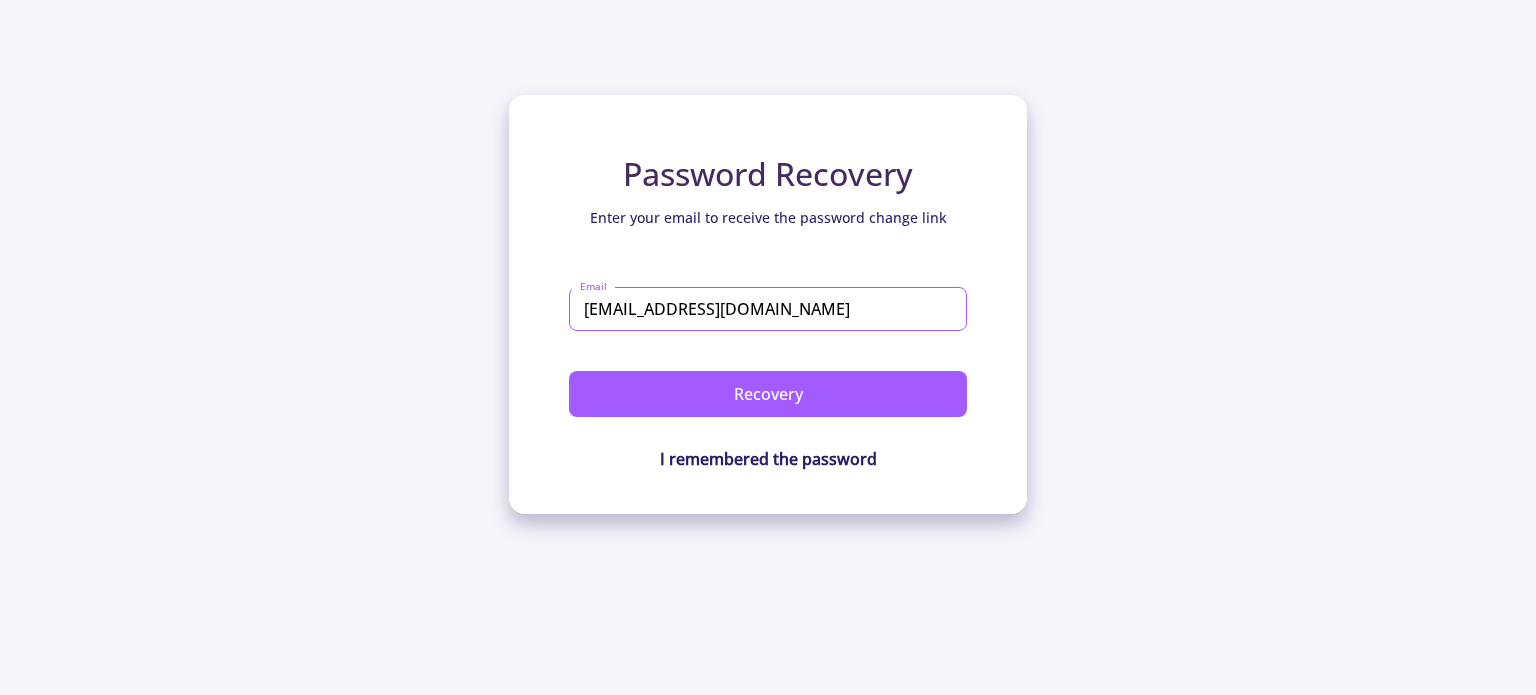 click on "Recovery" 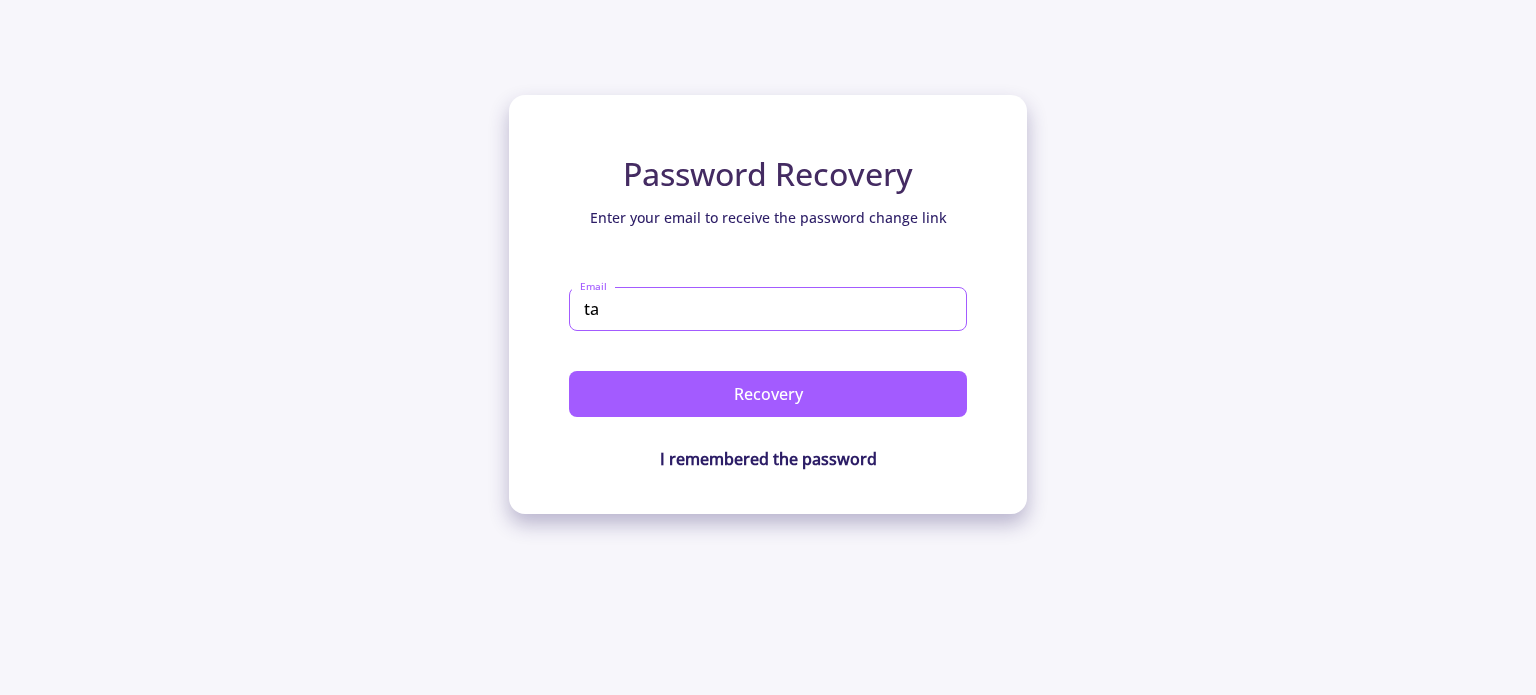 type on "t" 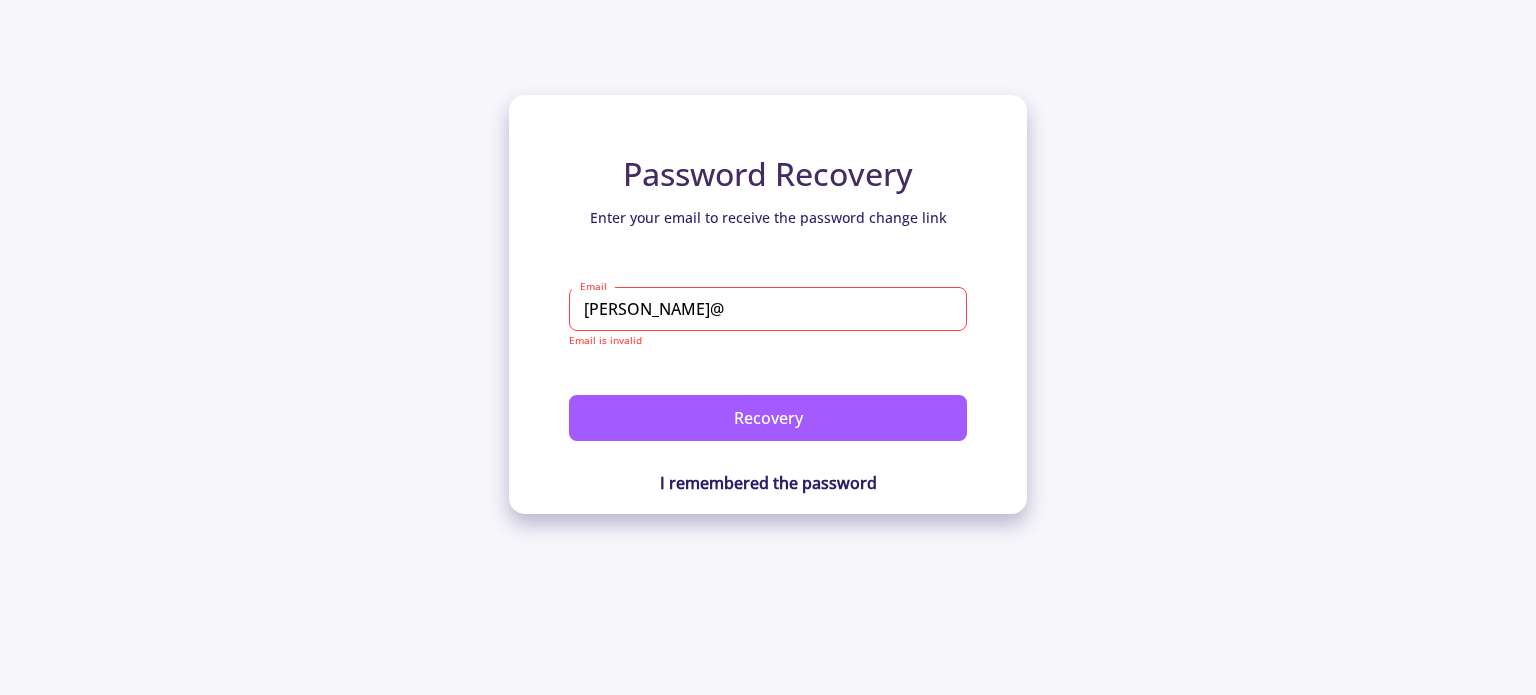 click on "[PERSON_NAME]@" at bounding box center [768, 309] 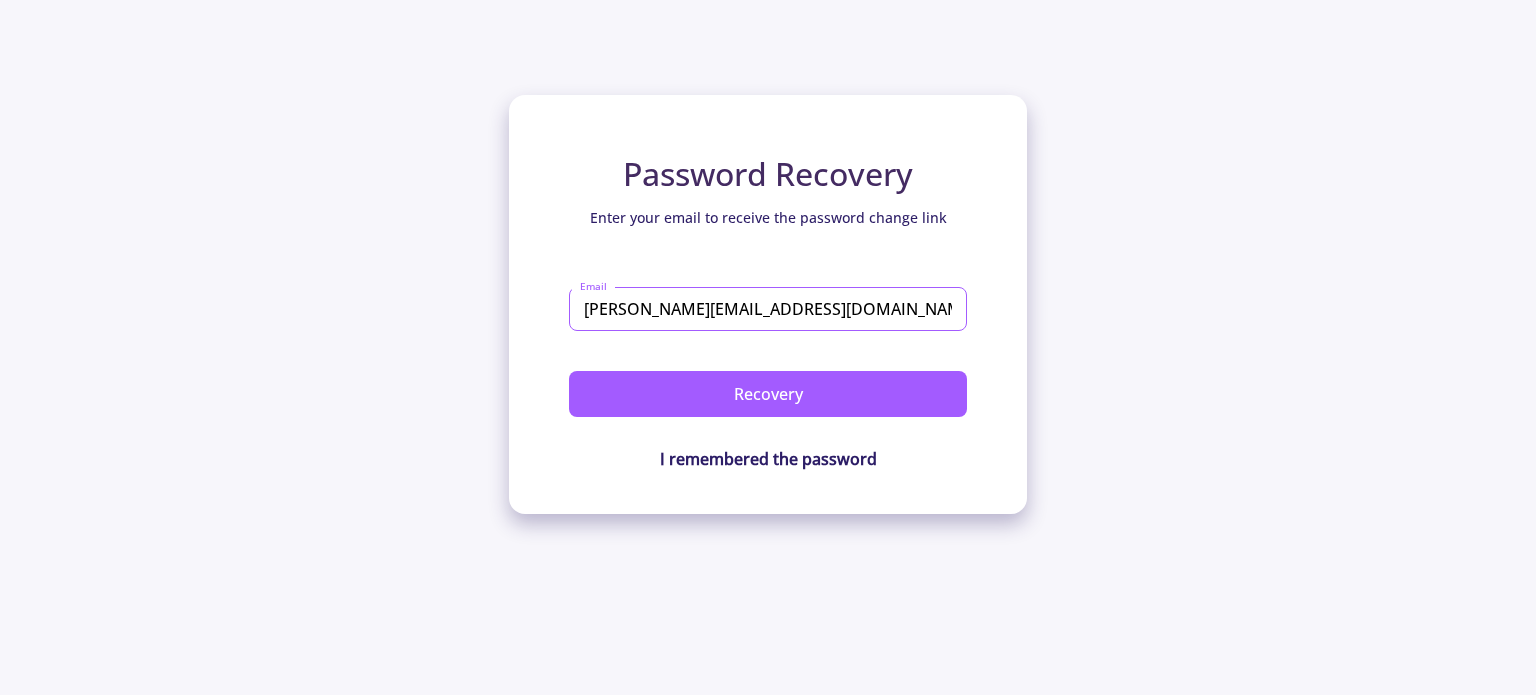 click on "Recovery" 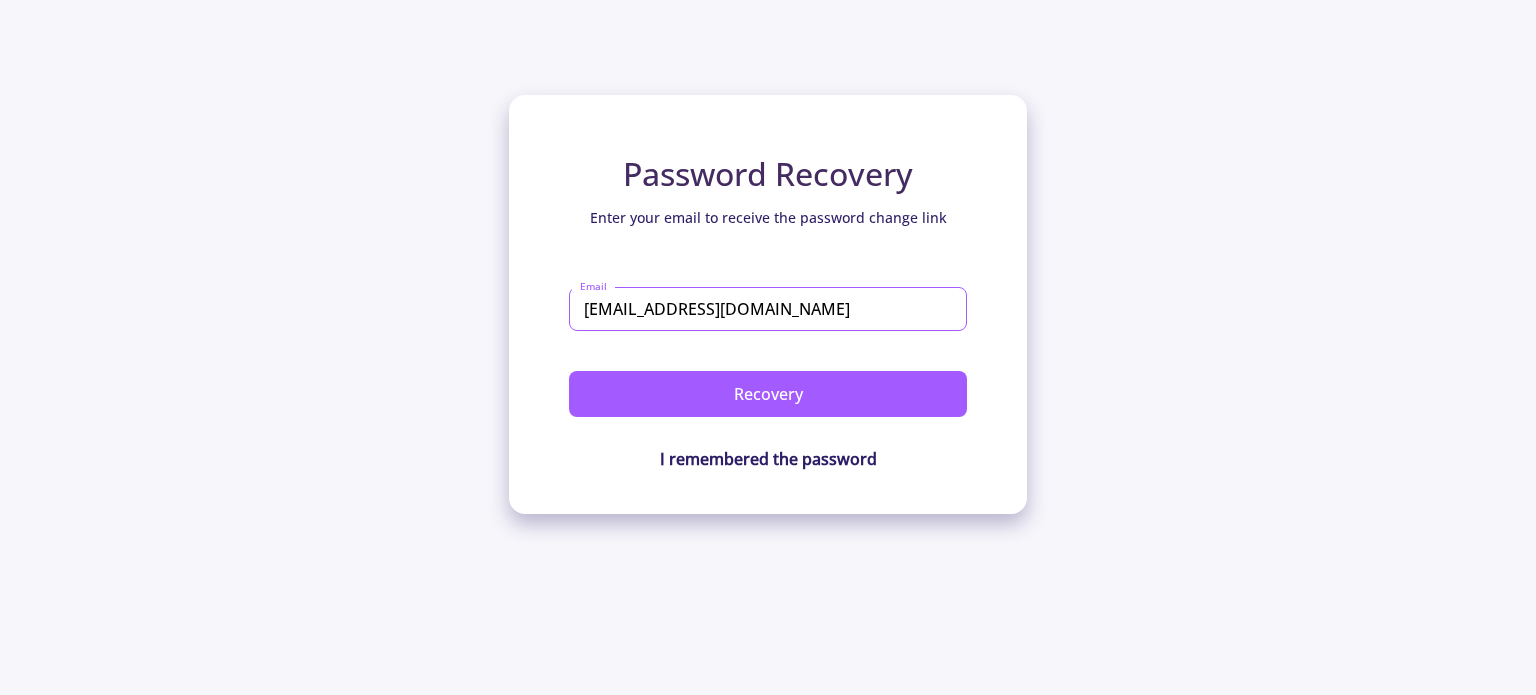 click on "[EMAIL_ADDRESS][DOMAIN_NAME]" at bounding box center [768, 309] 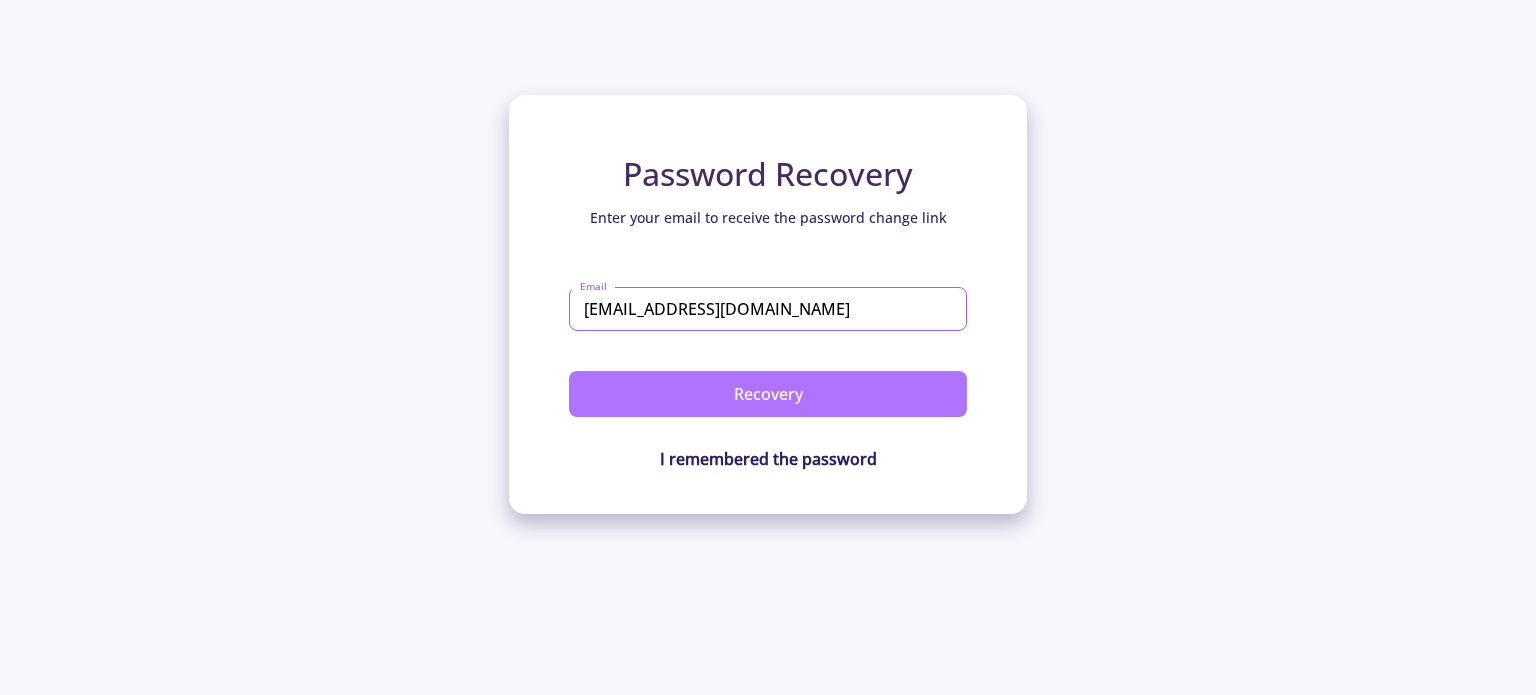 type on "[EMAIL_ADDRESS][DOMAIN_NAME]" 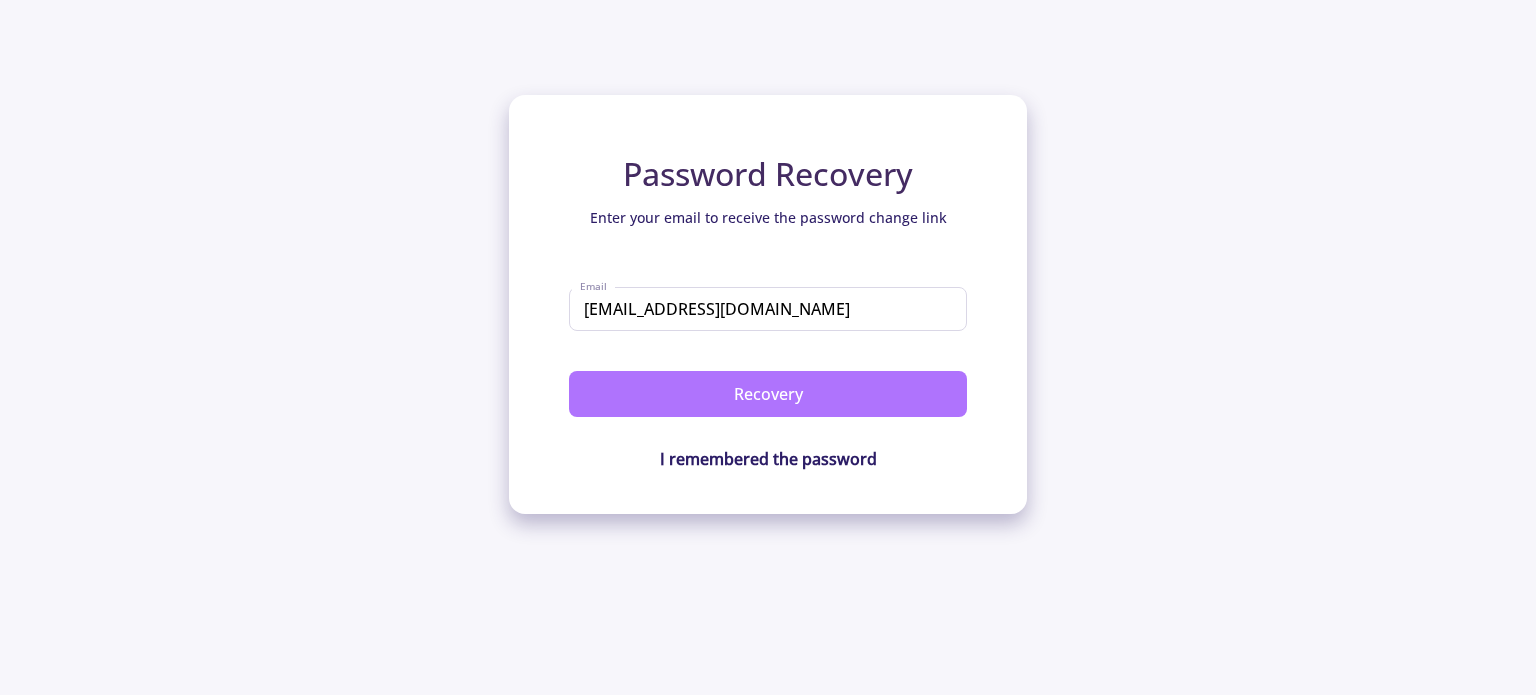 click on "Recovery" 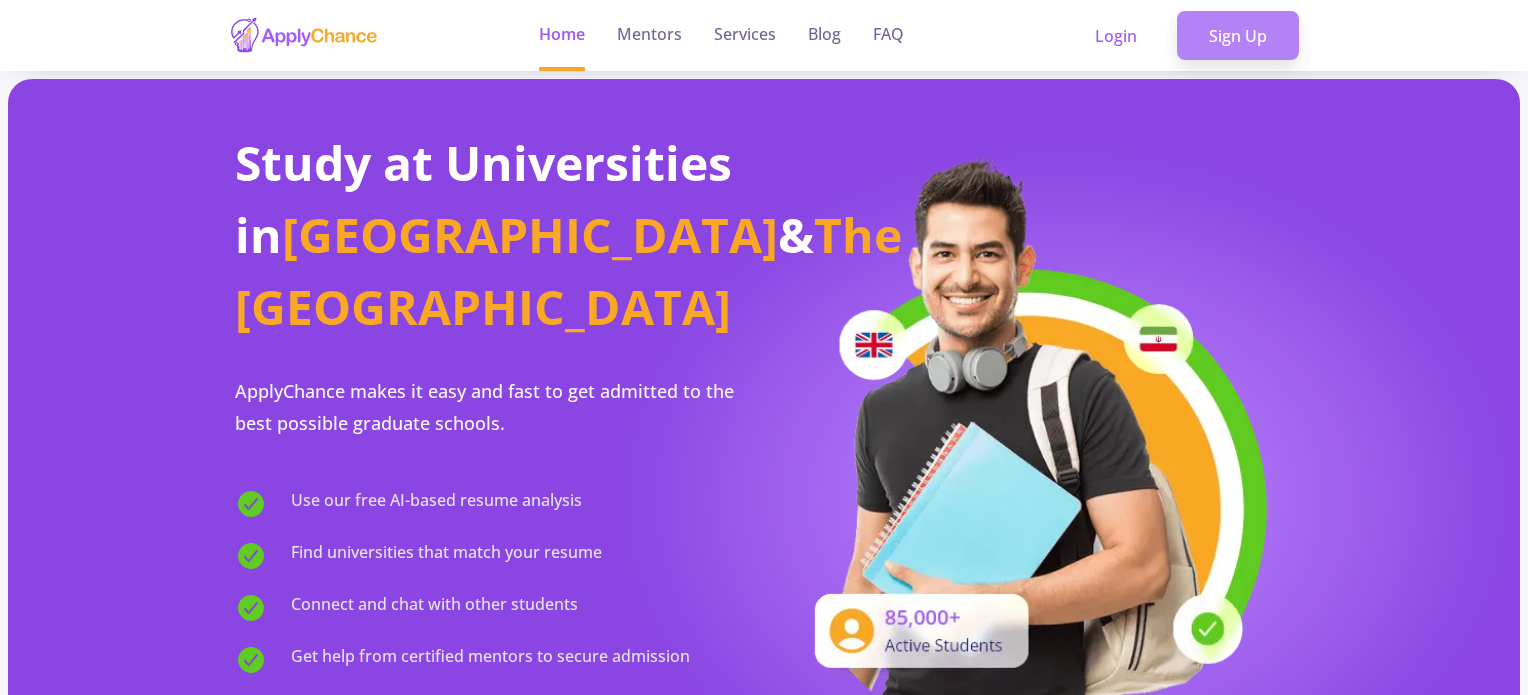 click on "Sign Up" 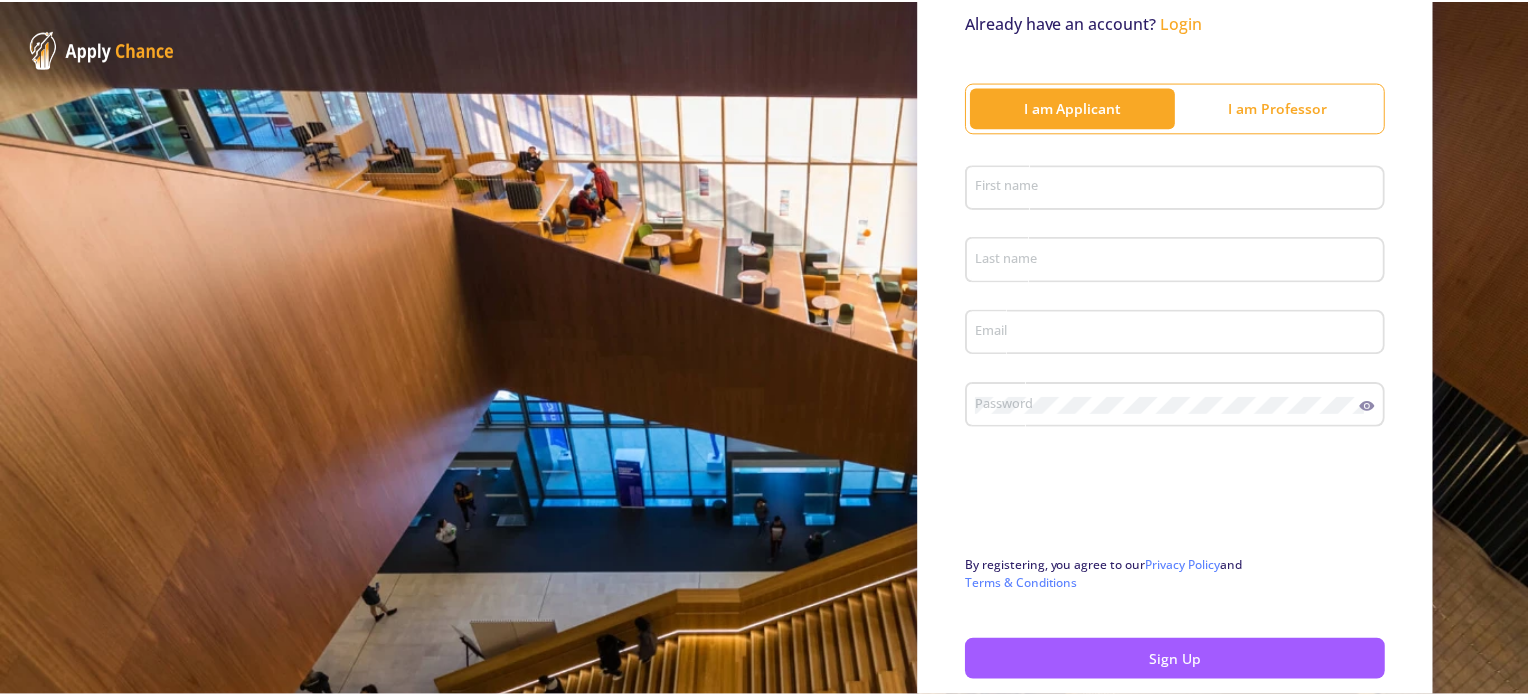 scroll, scrollTop: 179, scrollLeft: 0, axis: vertical 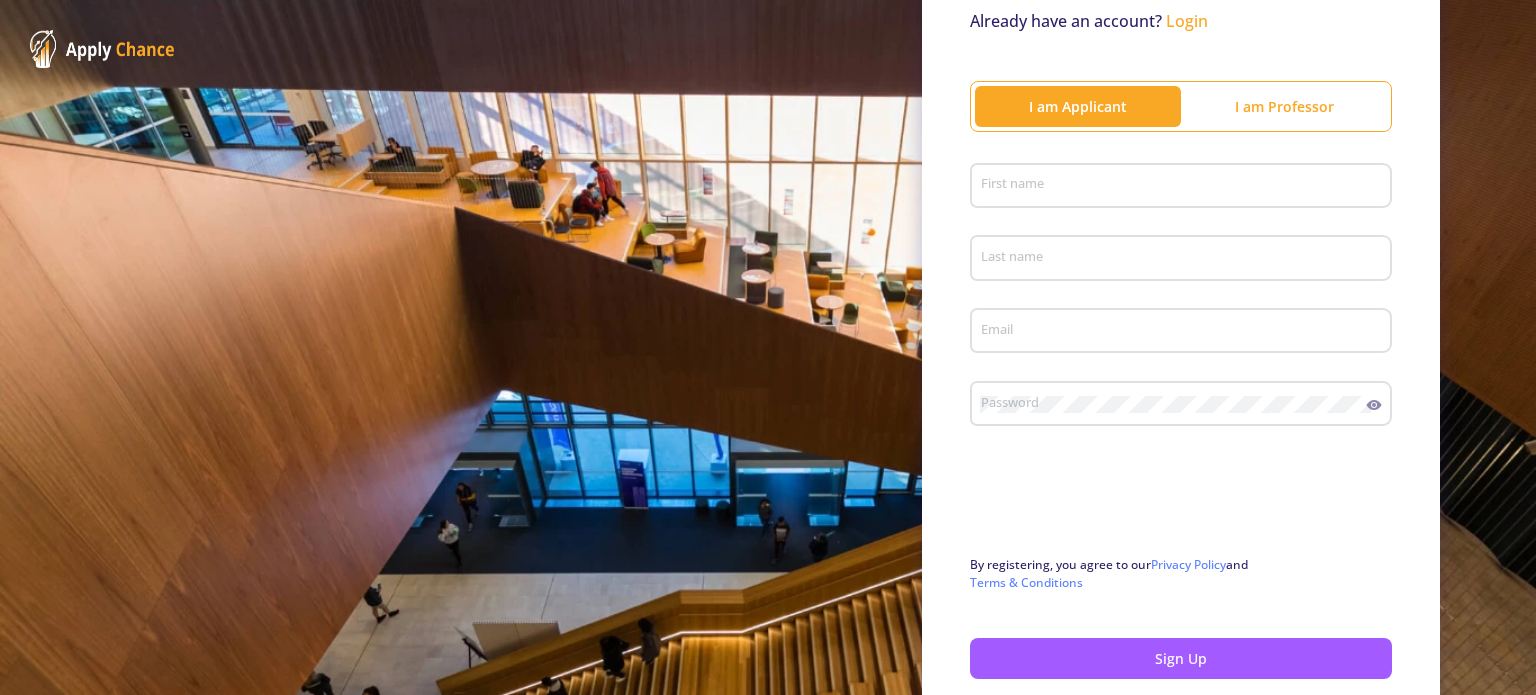 click on "First name" 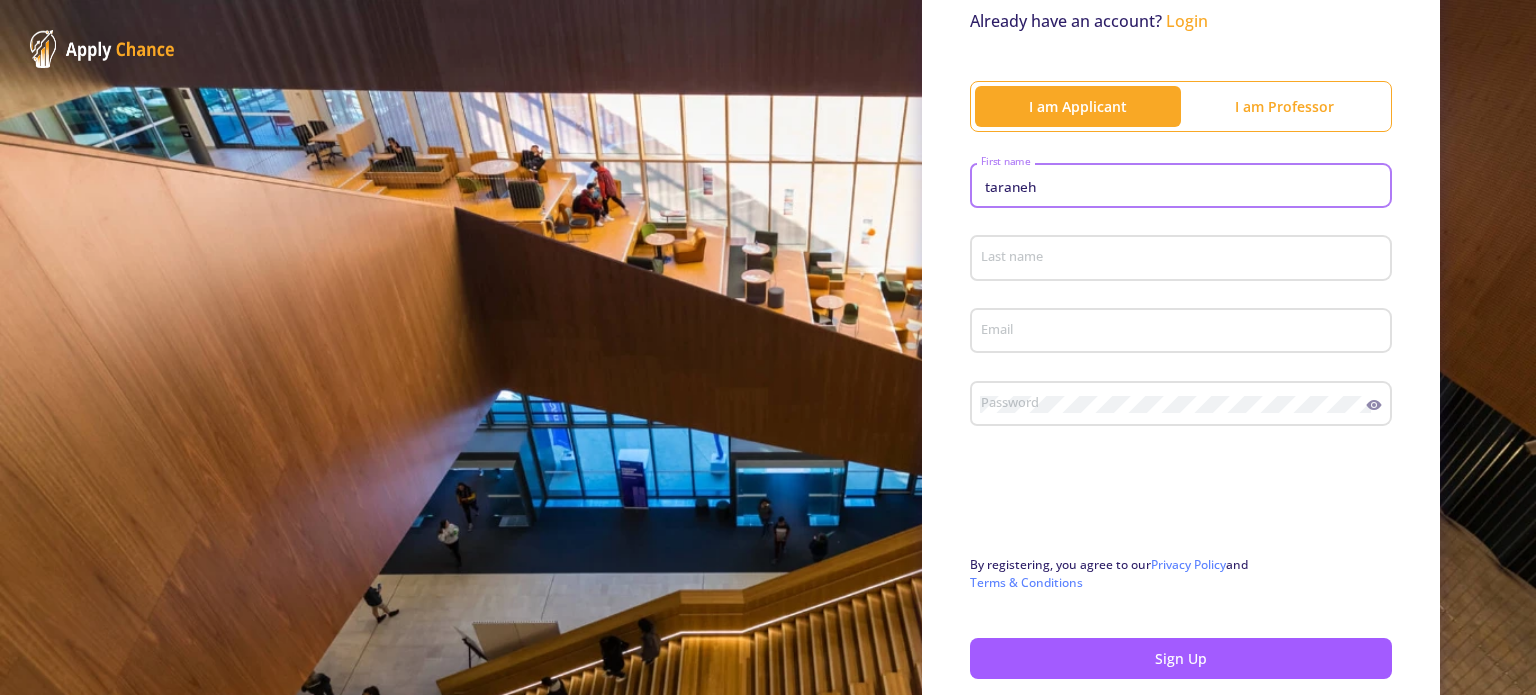 type on "taraneh" 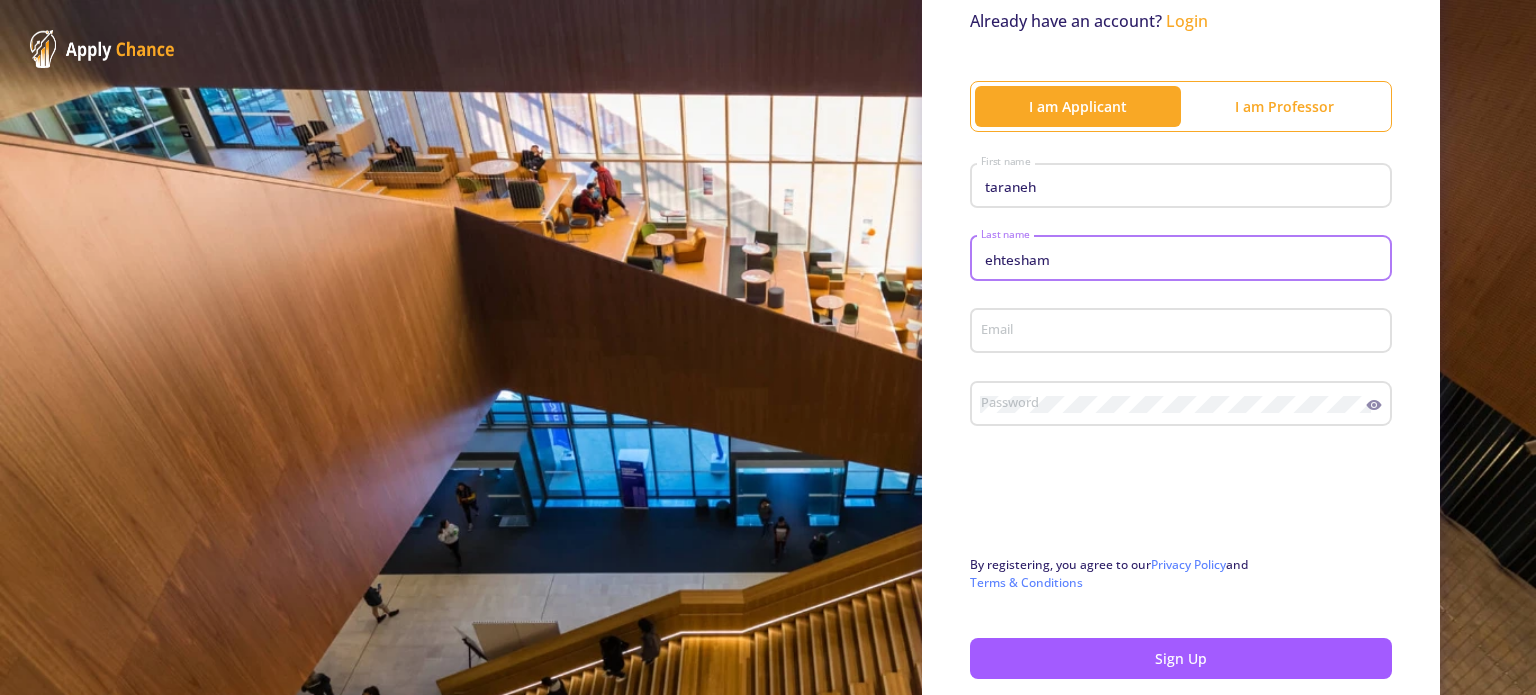 type on "ehtesham" 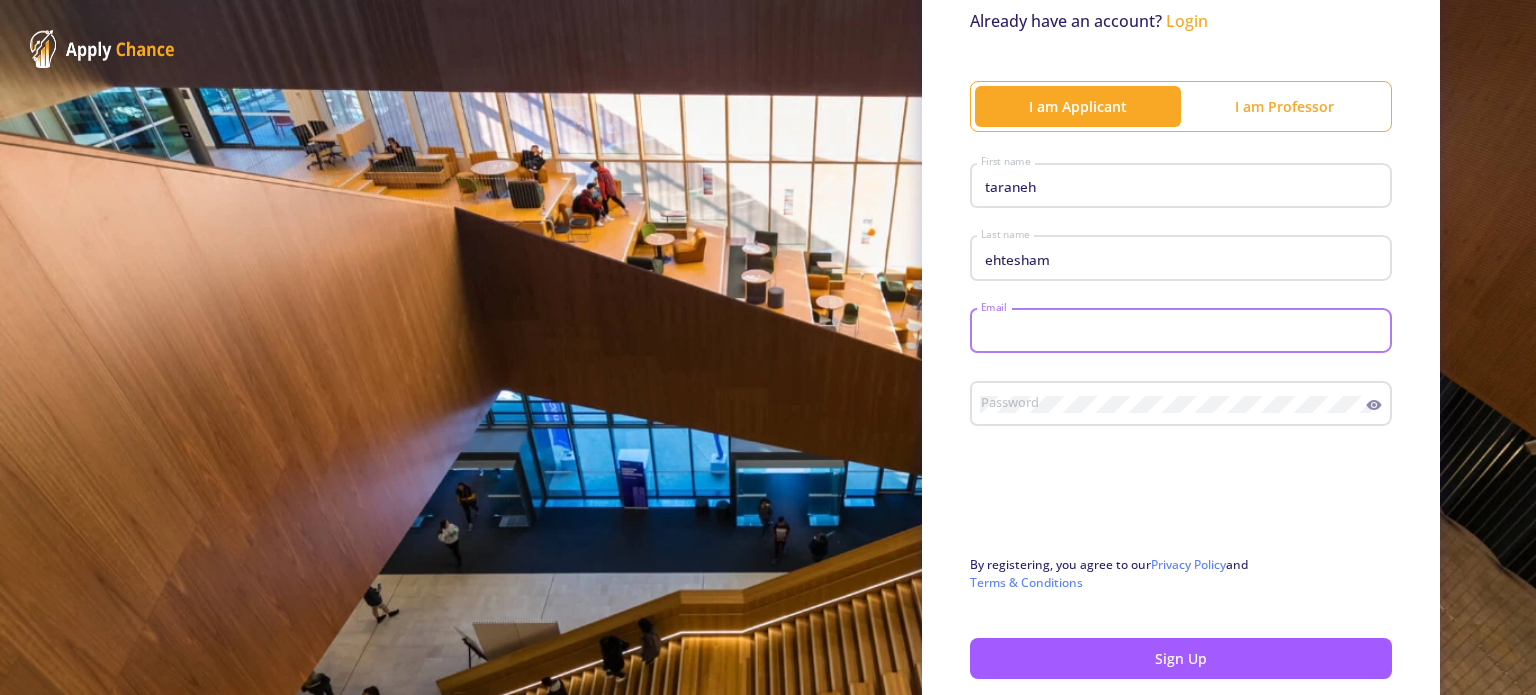 click on "Email" at bounding box center (1184, 332) 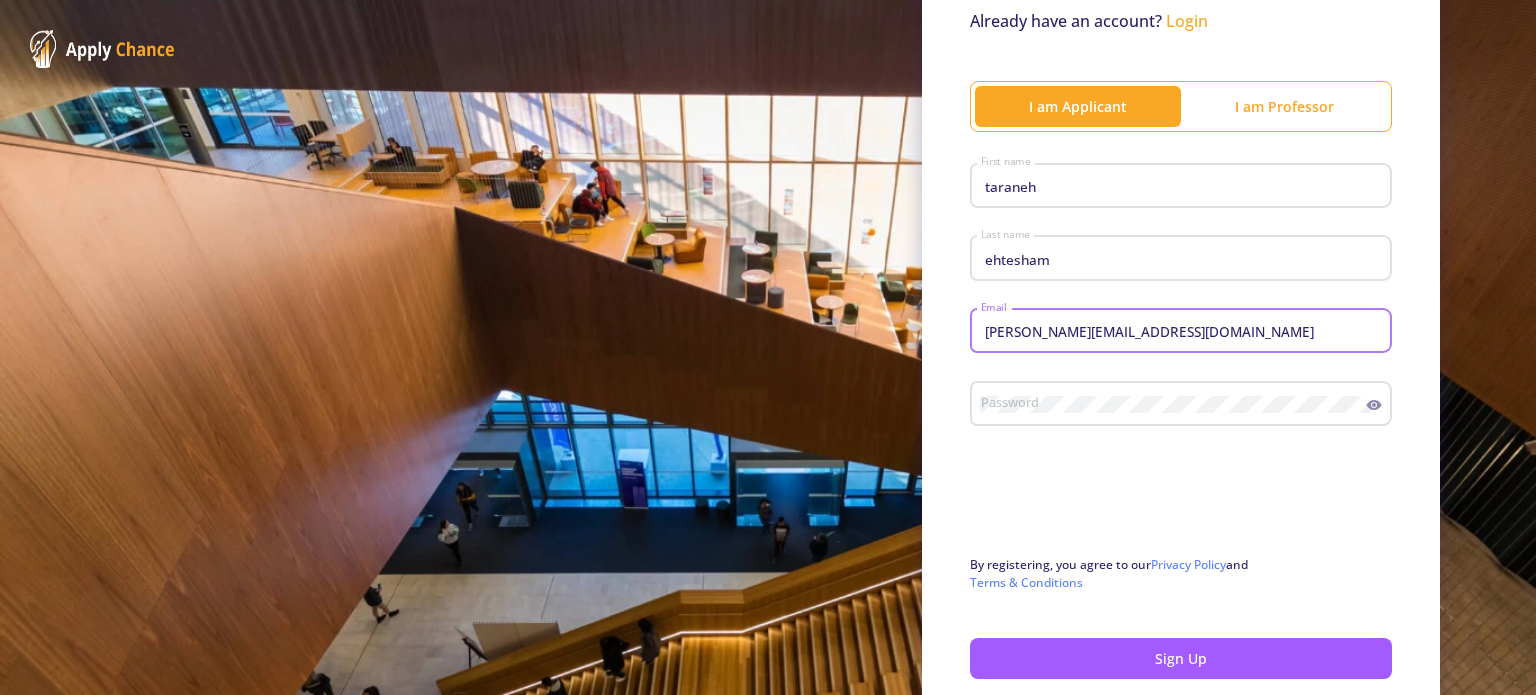 type on "[PERSON_NAME][EMAIL_ADDRESS][DOMAIN_NAME]" 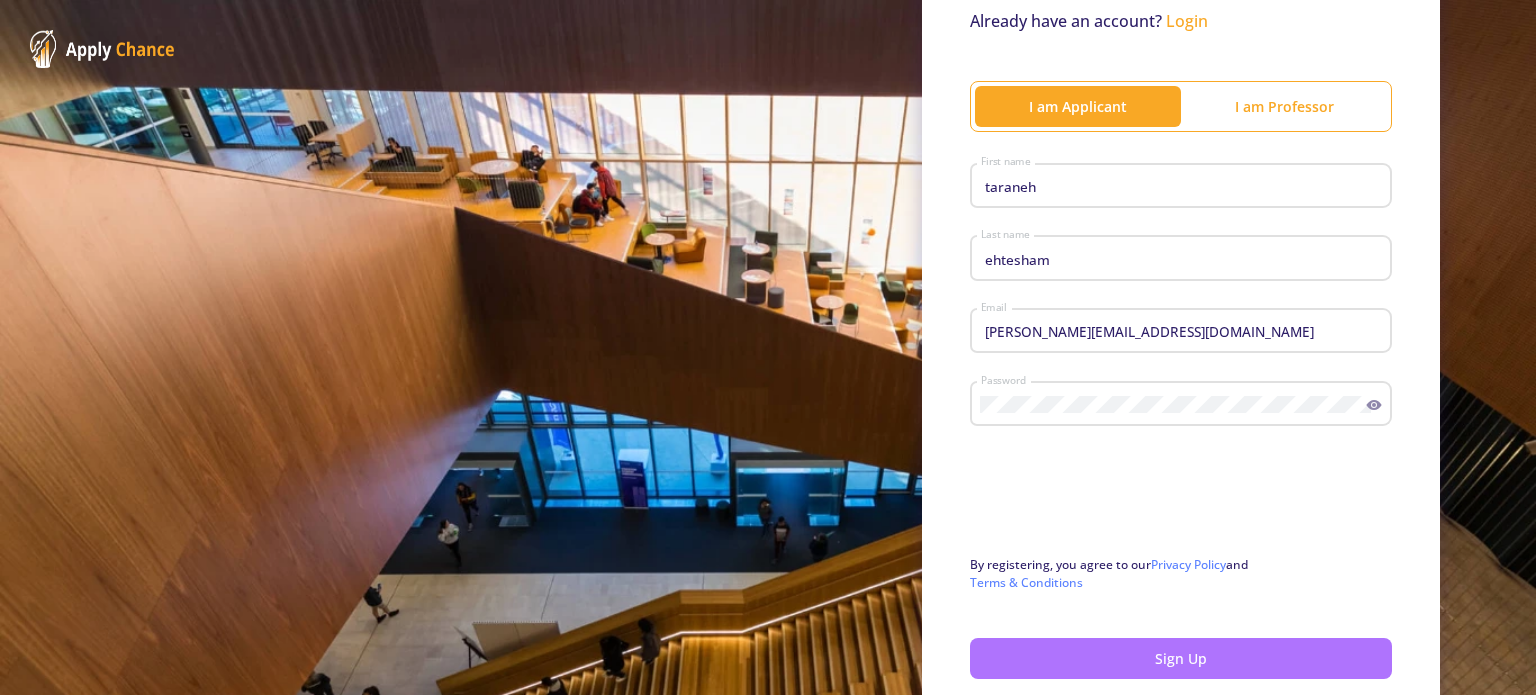 click on "Sign Up" 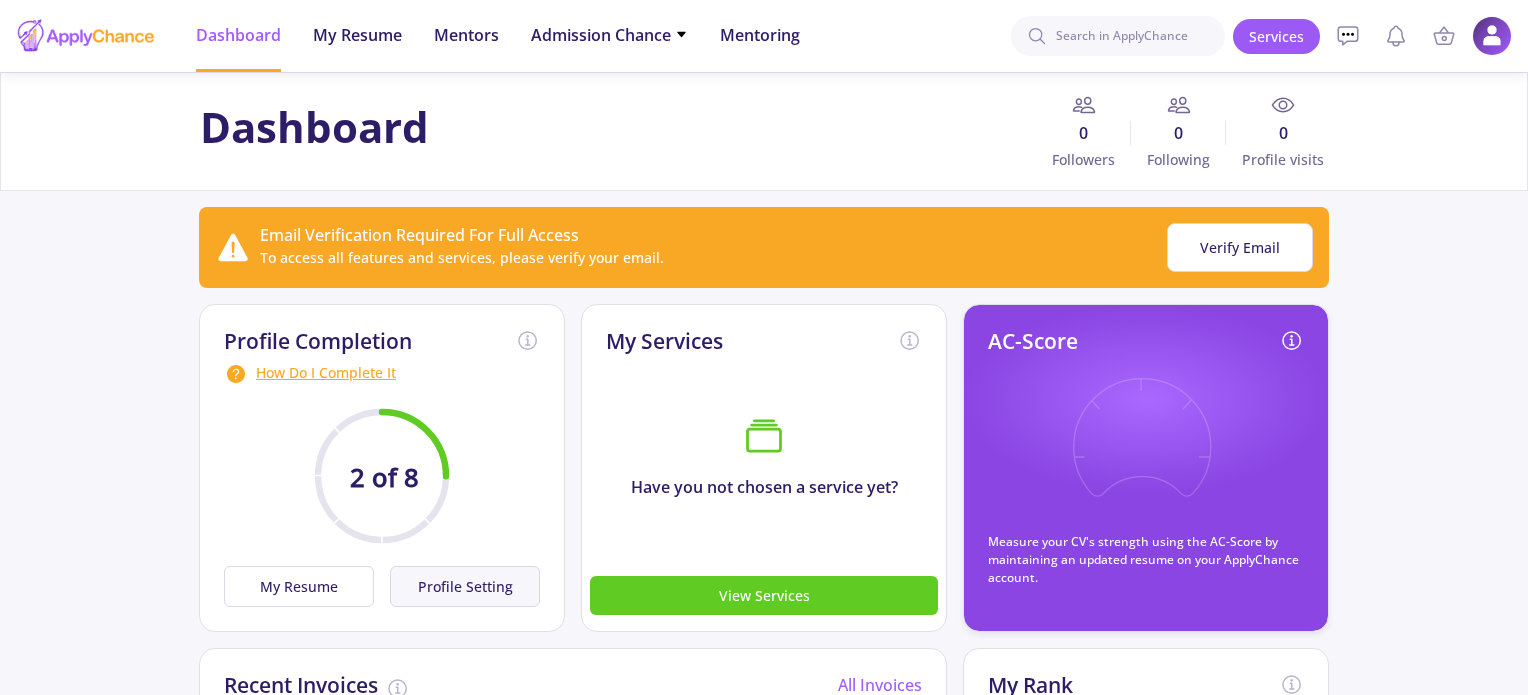 click on "Profile Setting" 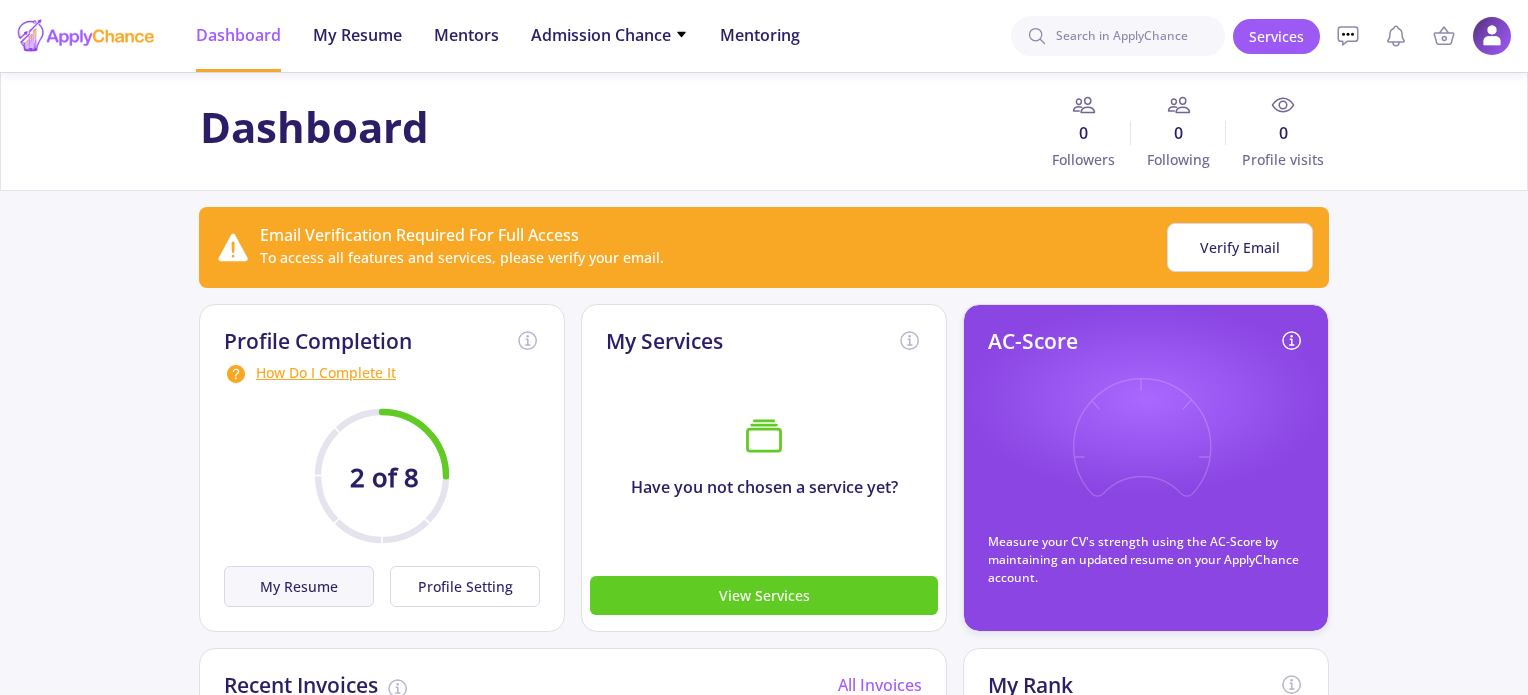 click on "My Resume" 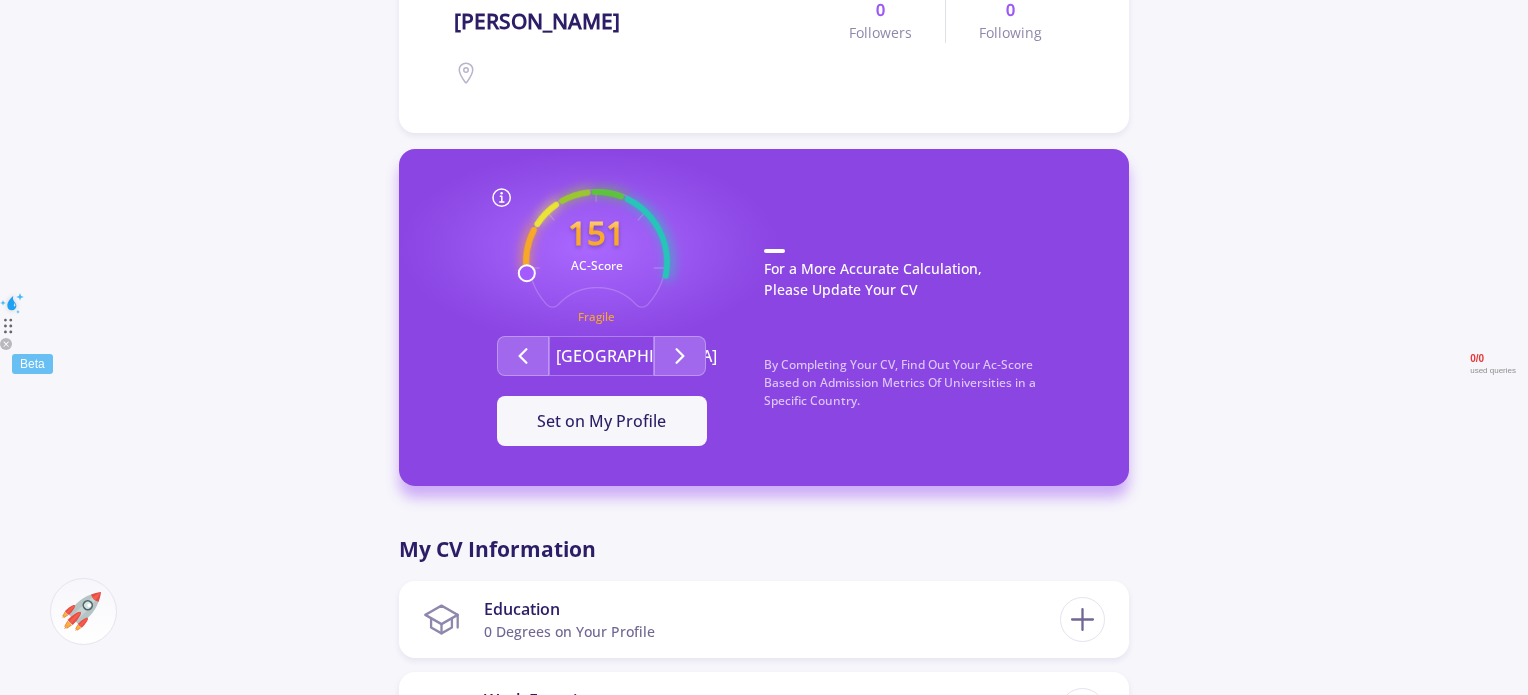 scroll, scrollTop: 573, scrollLeft: 0, axis: vertical 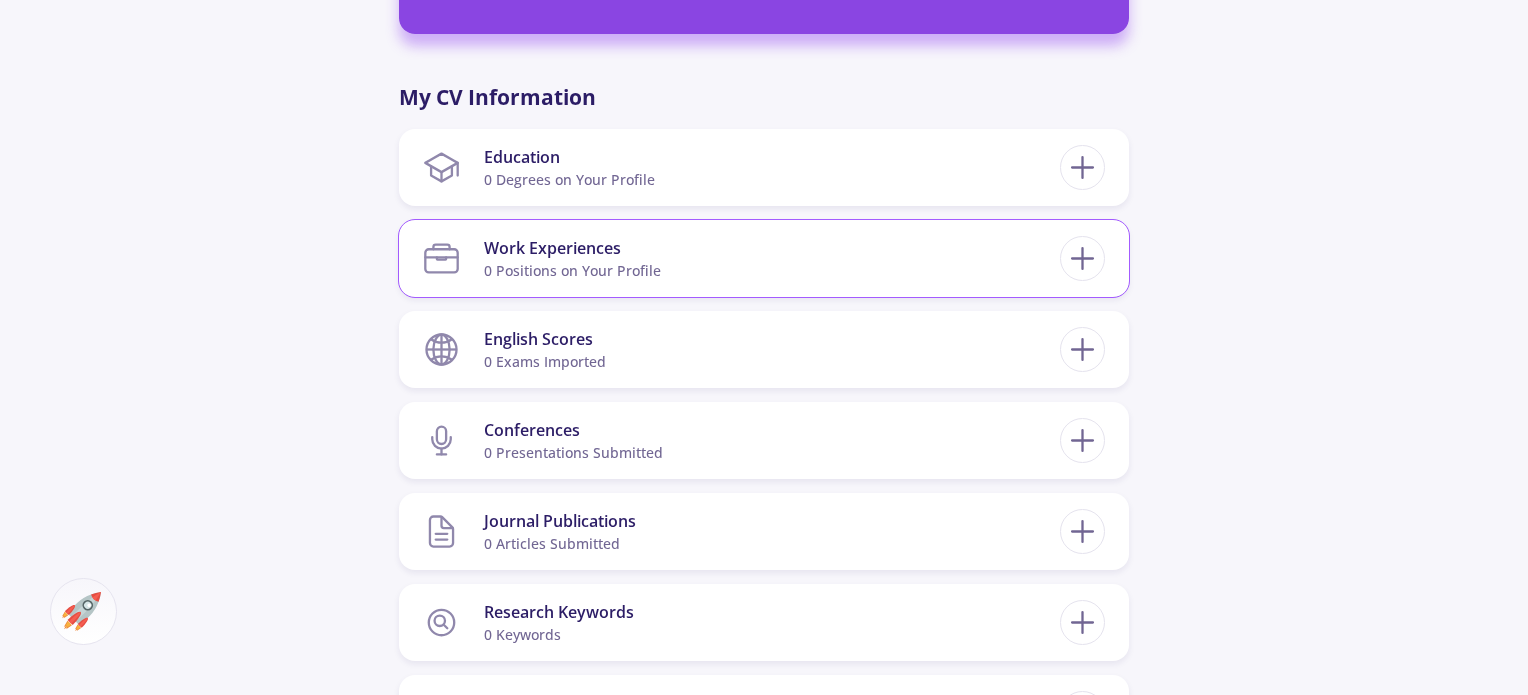 click on "Work Experiences 0 Positions on Your Profile" at bounding box center (764, 258) 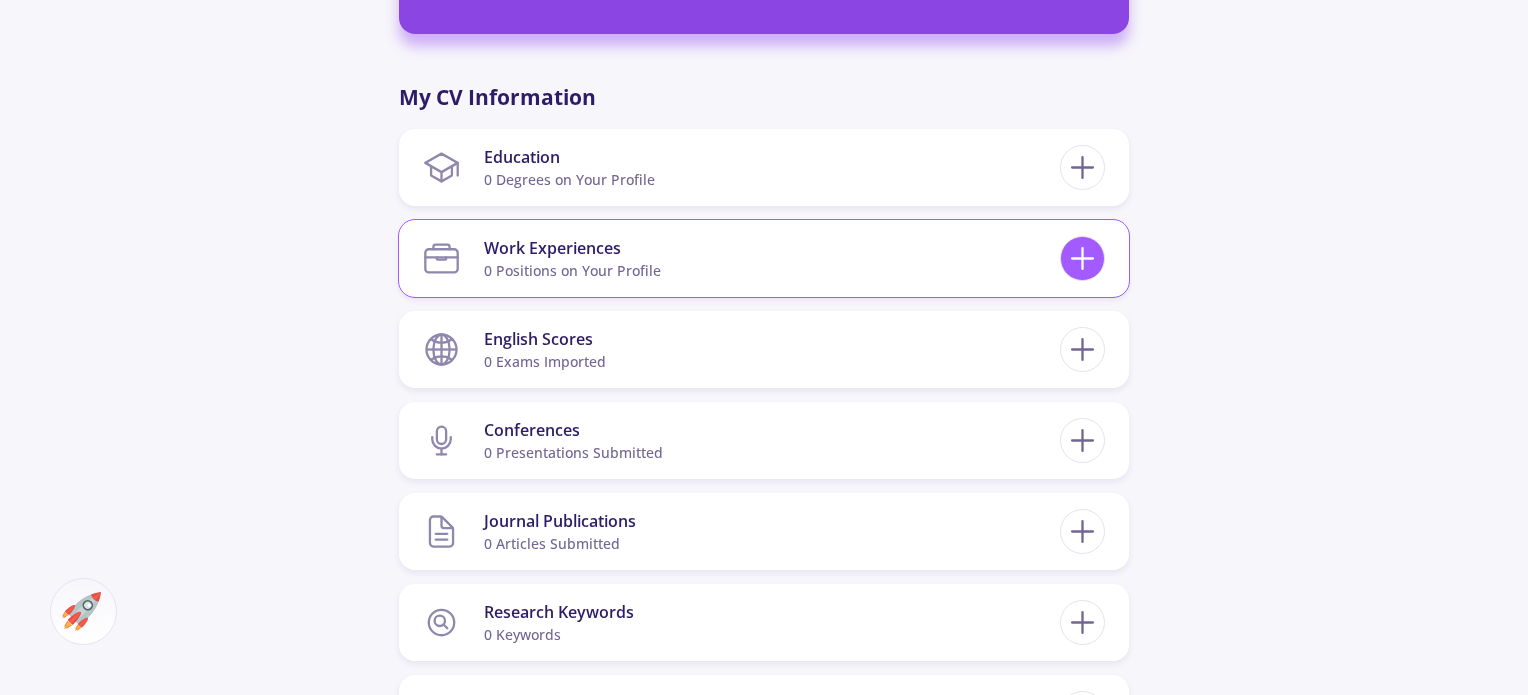 click 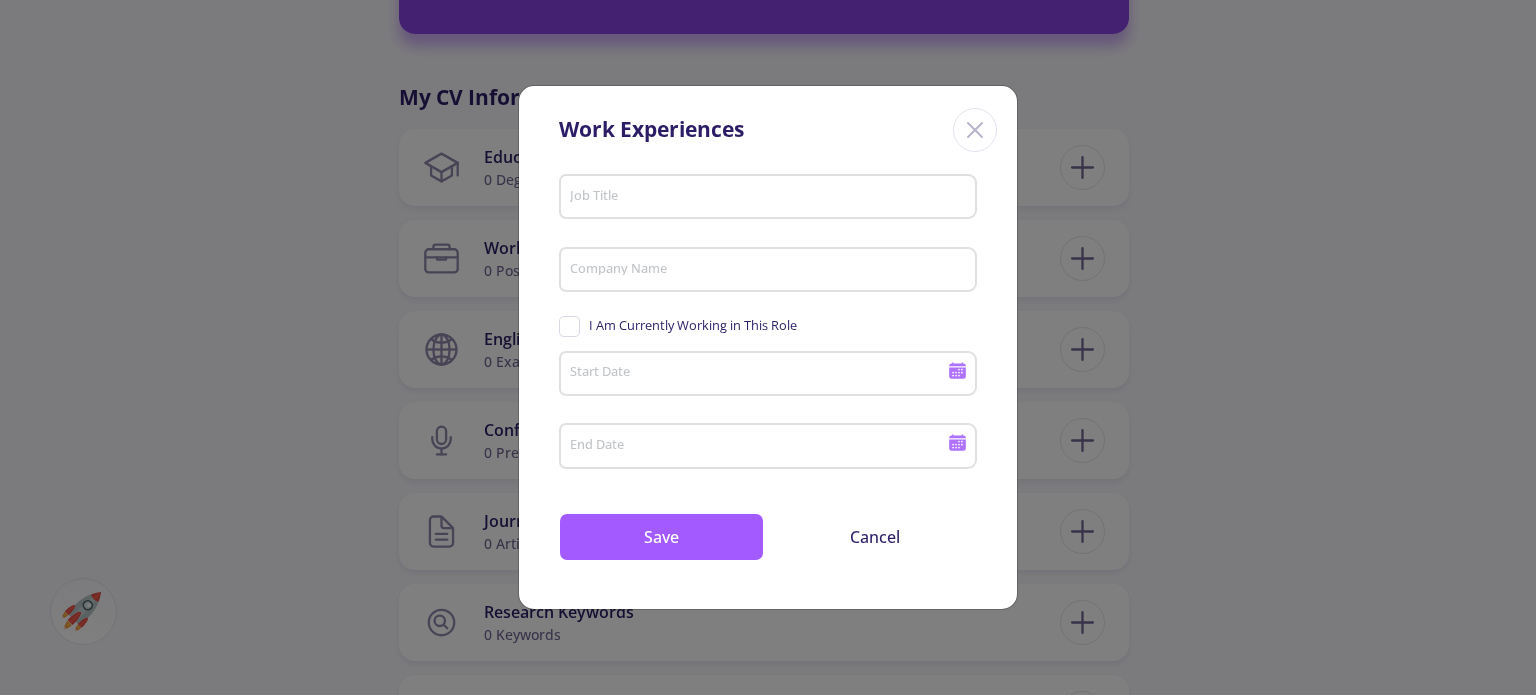 click on "Job Title" at bounding box center [771, 198] 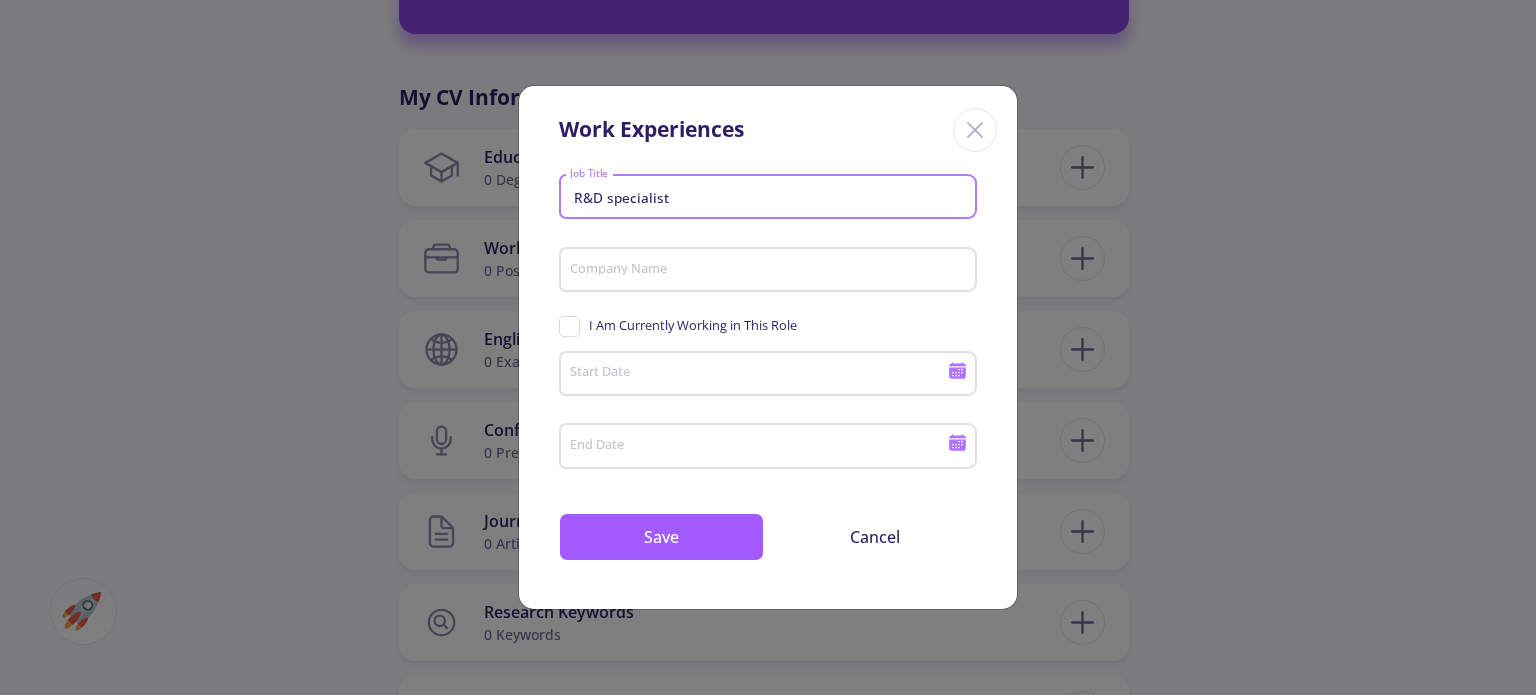 type on "R&D specialist" 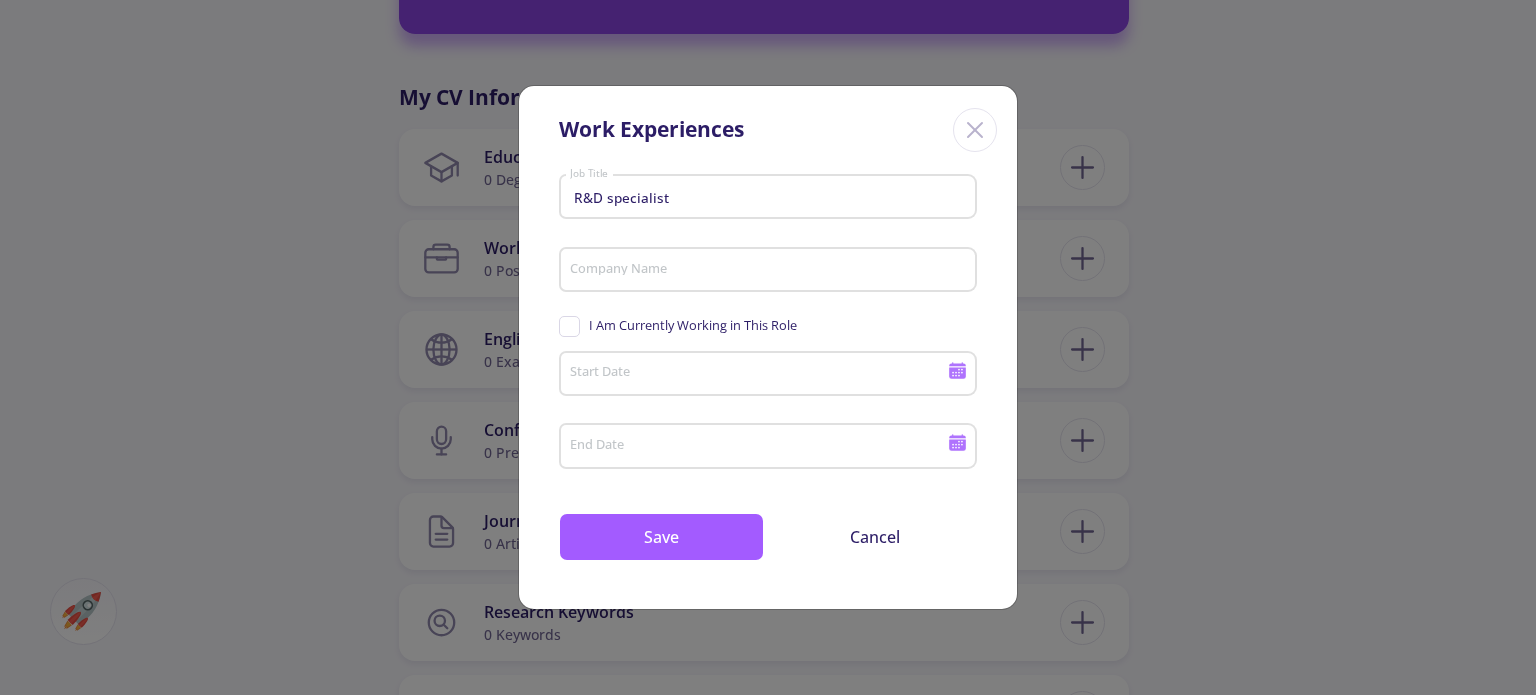 click on "Company Name" at bounding box center [768, 266] 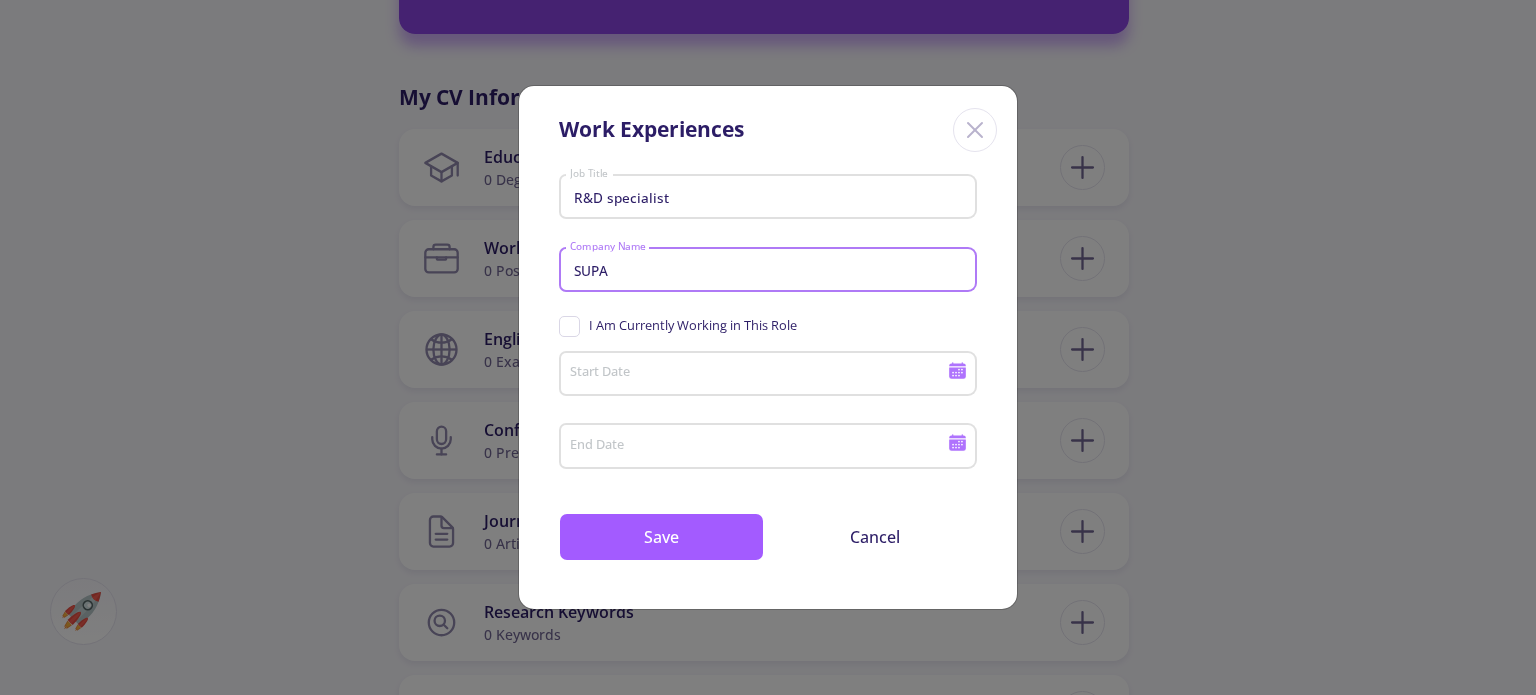 type on "SUPA" 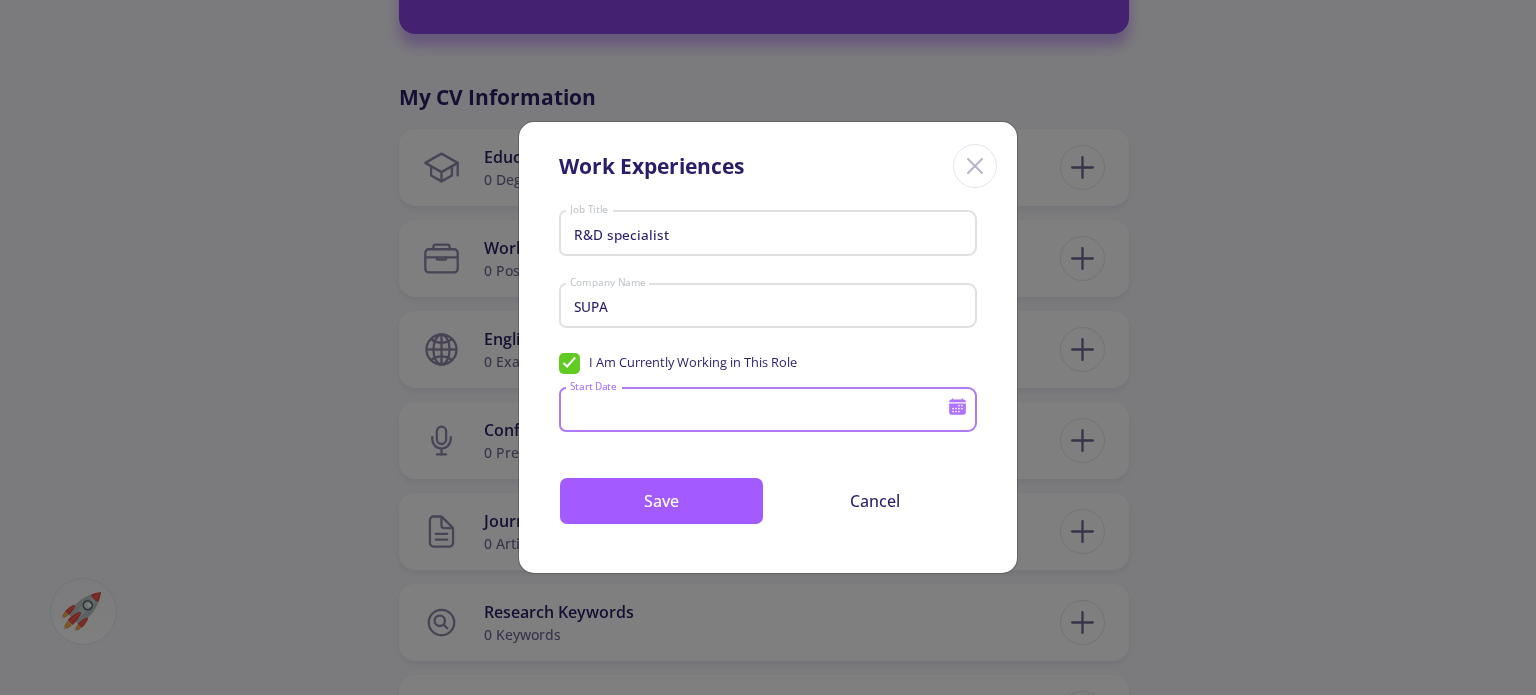 click on "Start Date" at bounding box center (761, 411) 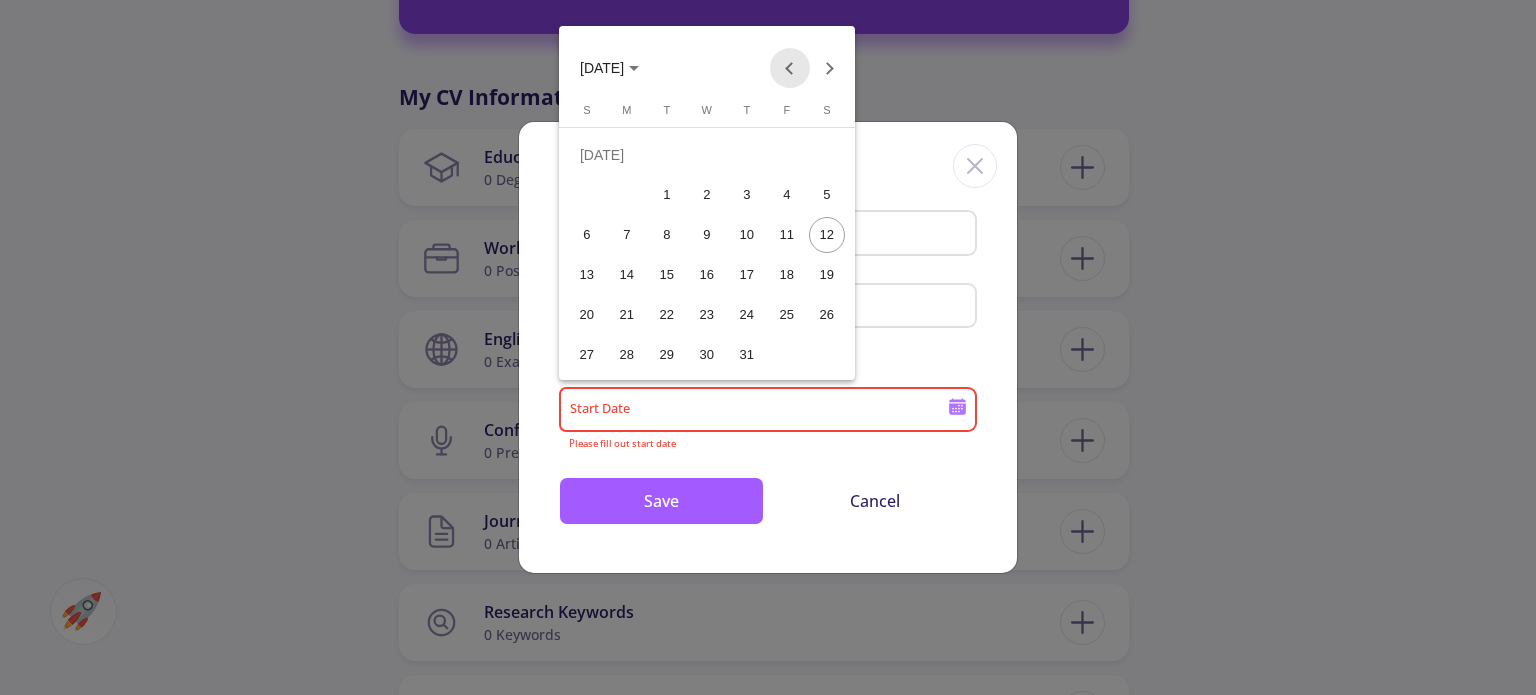 click at bounding box center (790, 68) 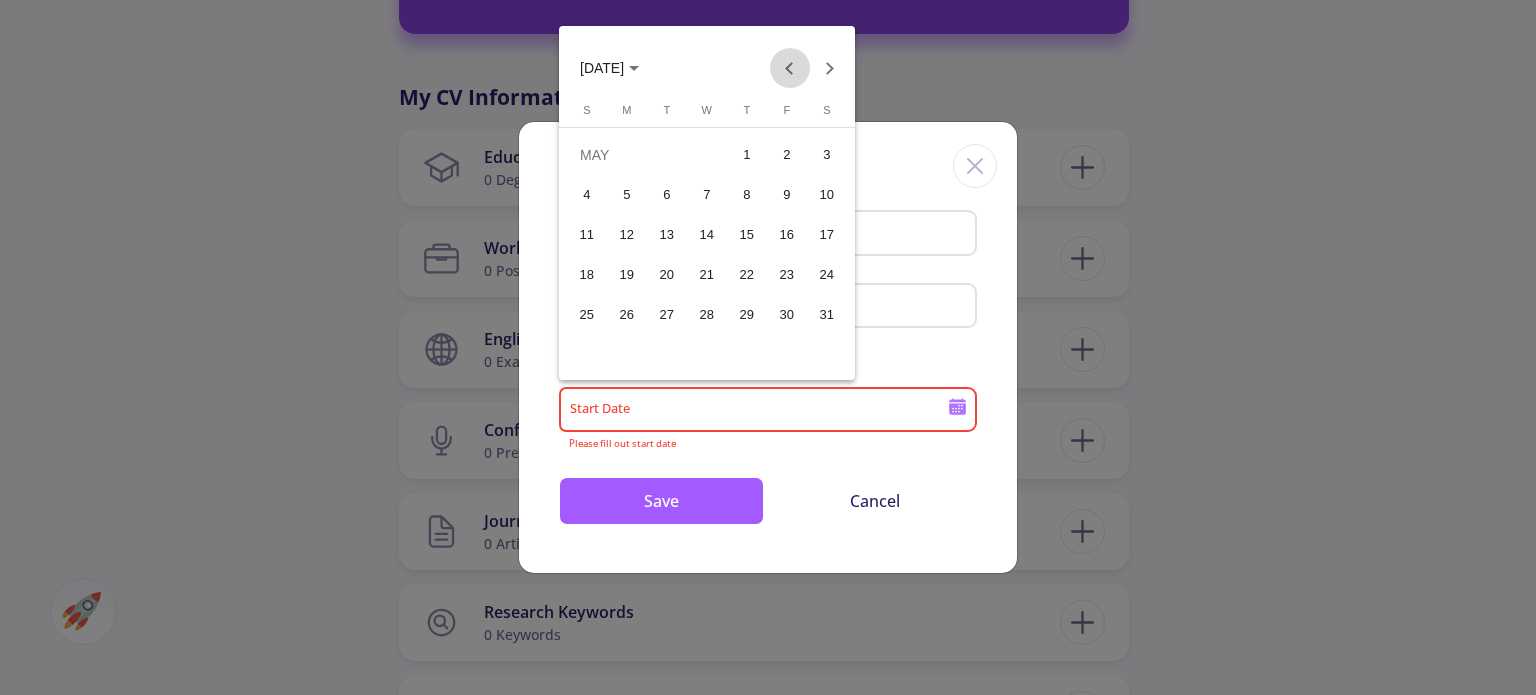 click at bounding box center [790, 68] 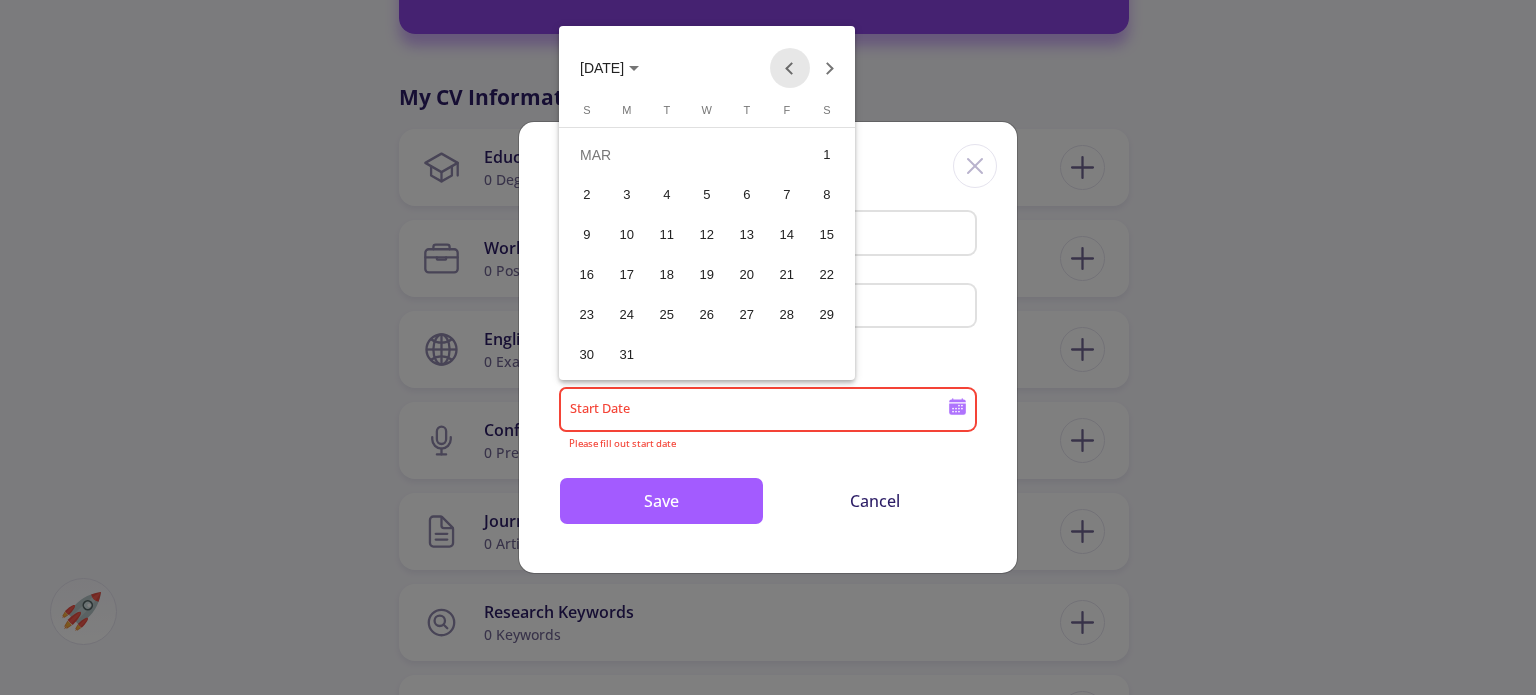 click at bounding box center [790, 68] 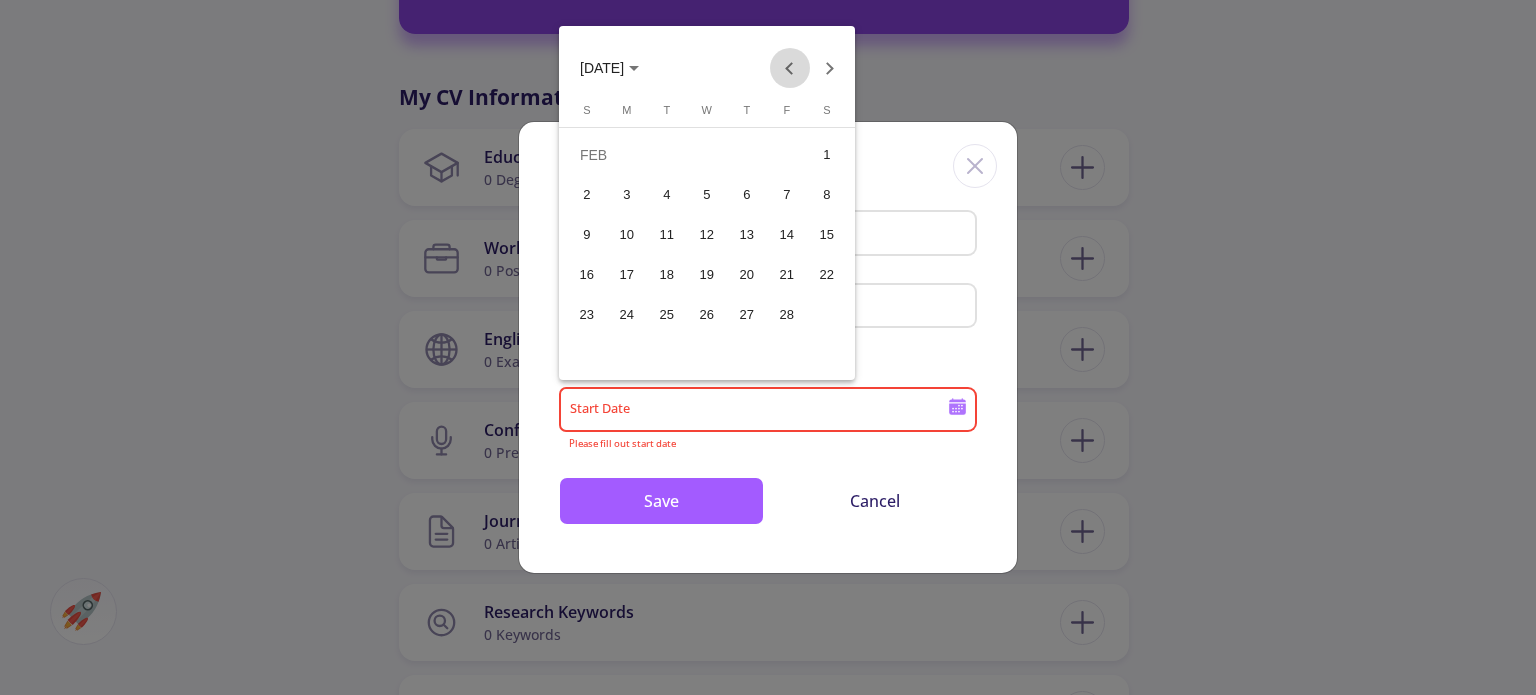 click at bounding box center [790, 68] 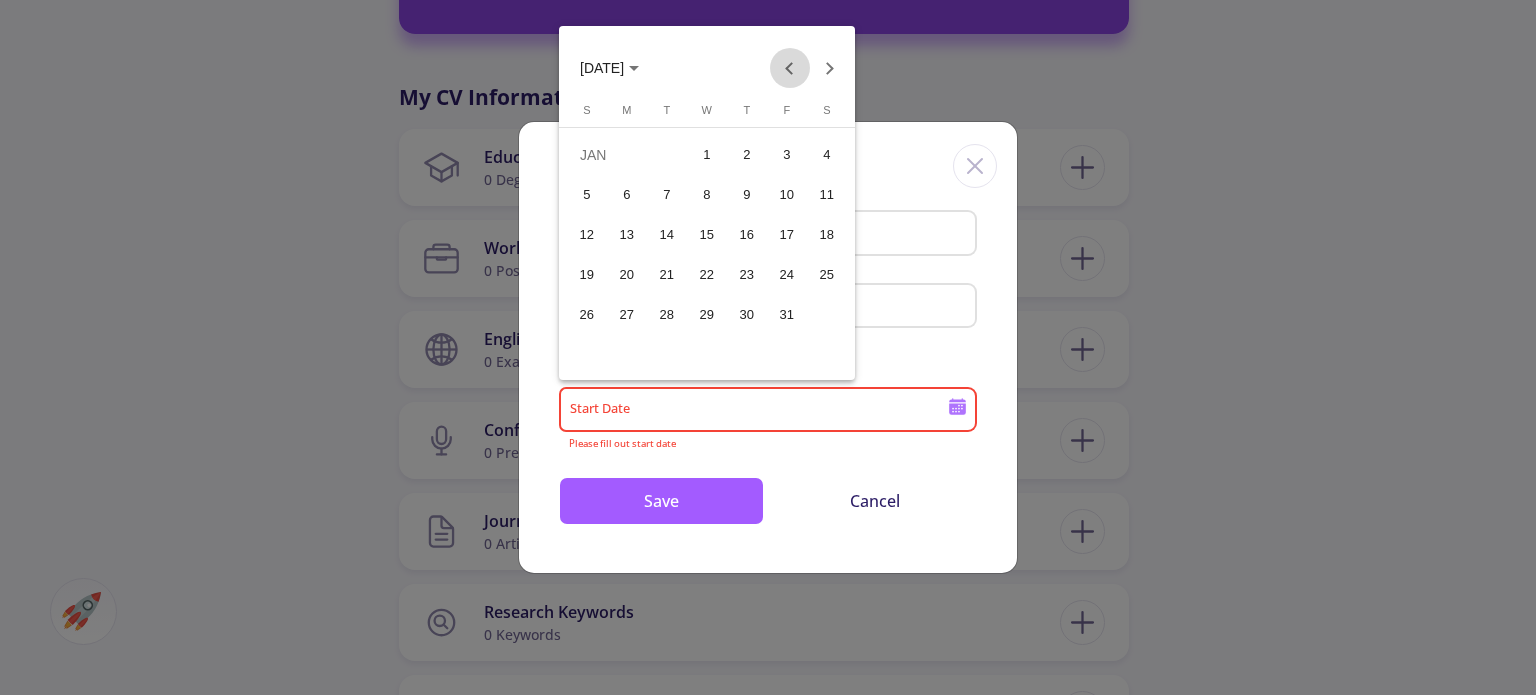 click at bounding box center [790, 68] 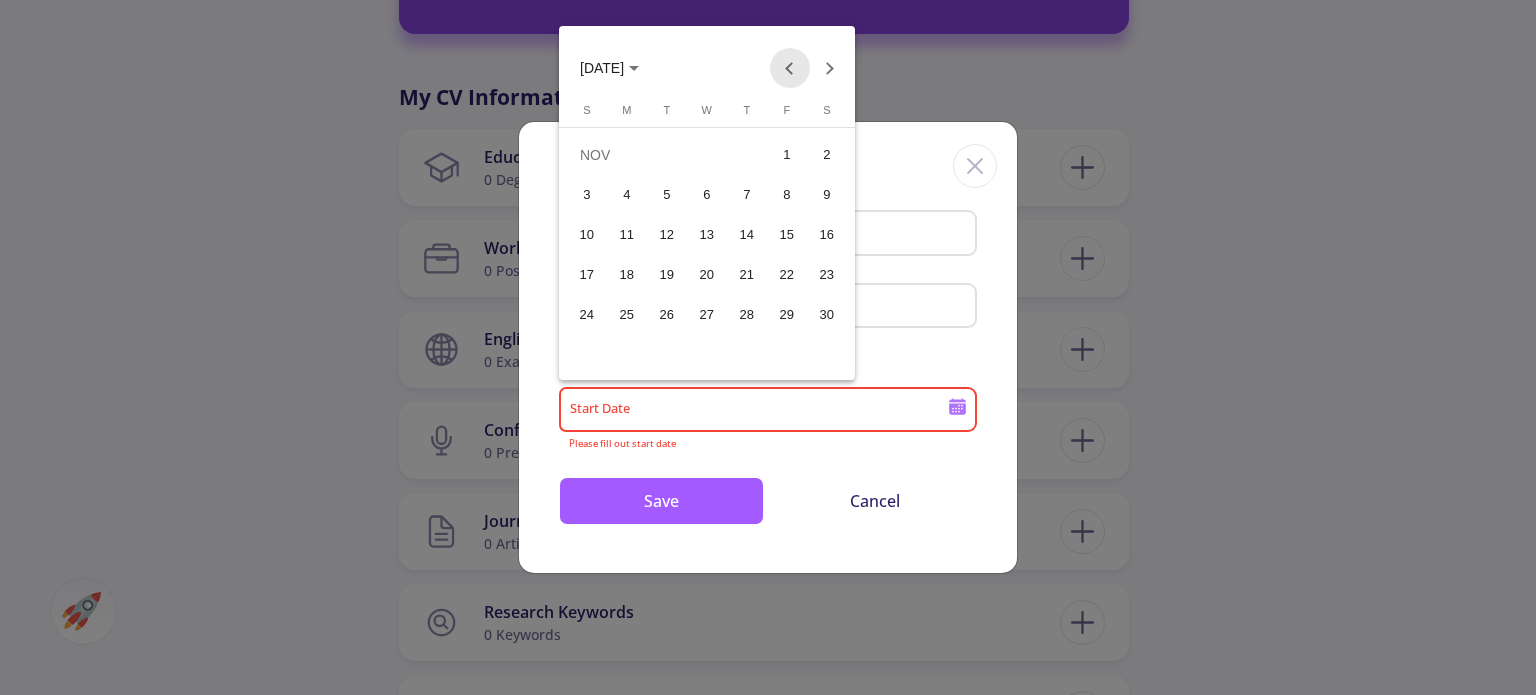 click at bounding box center [790, 68] 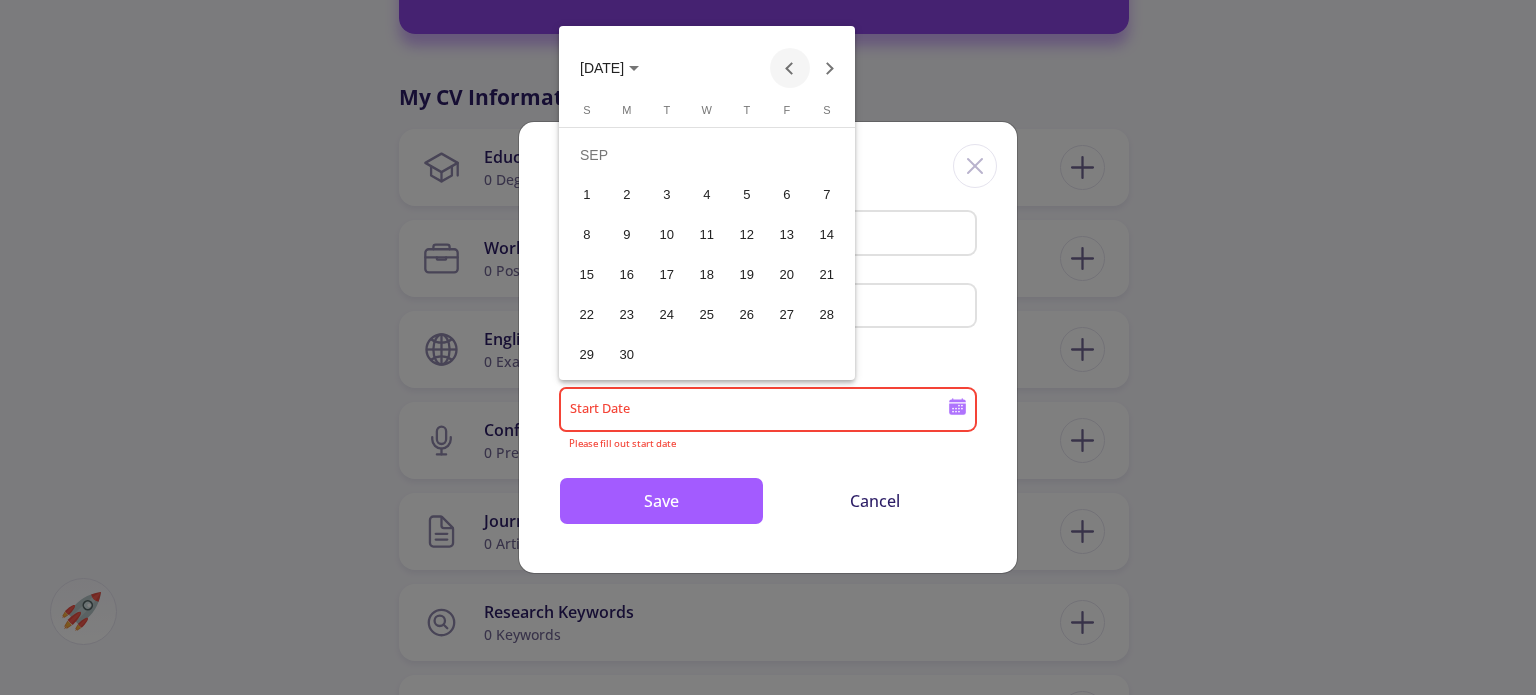 click at bounding box center [790, 68] 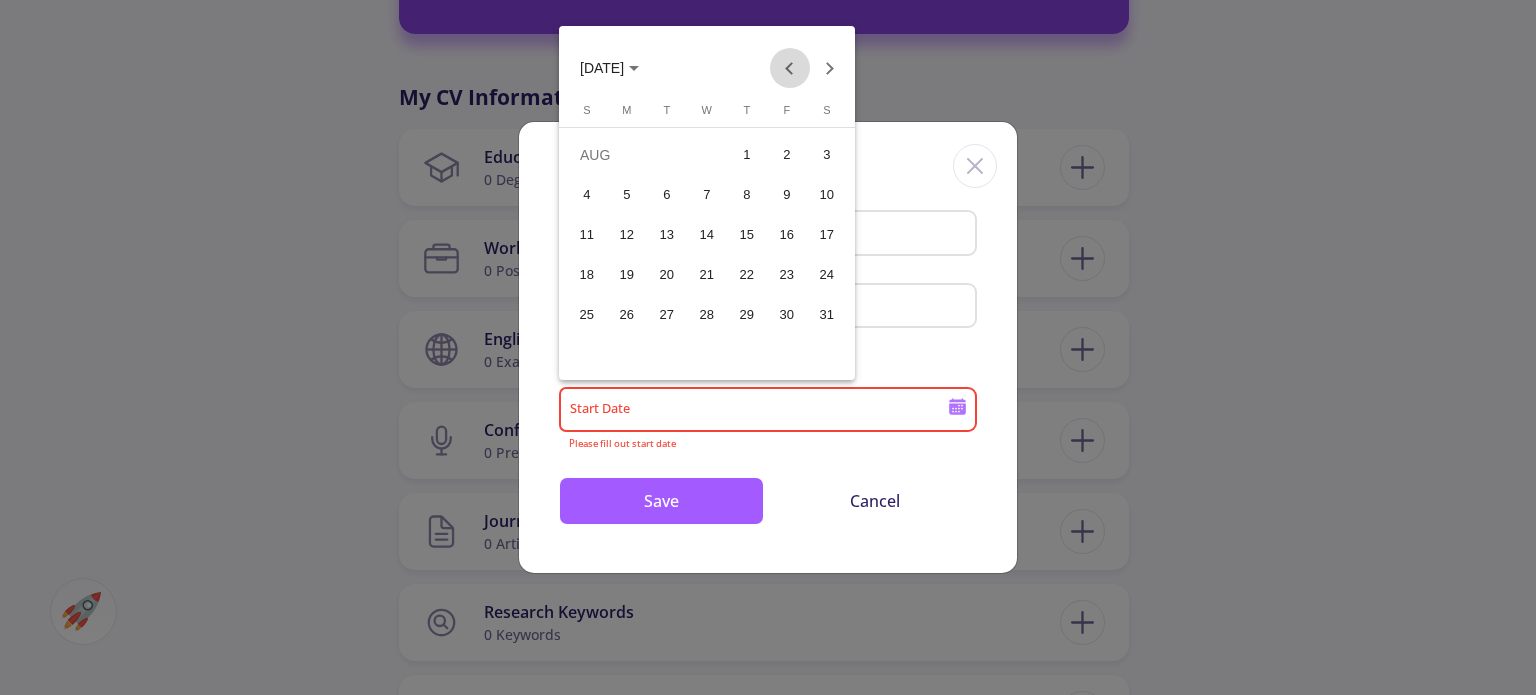 click at bounding box center (790, 68) 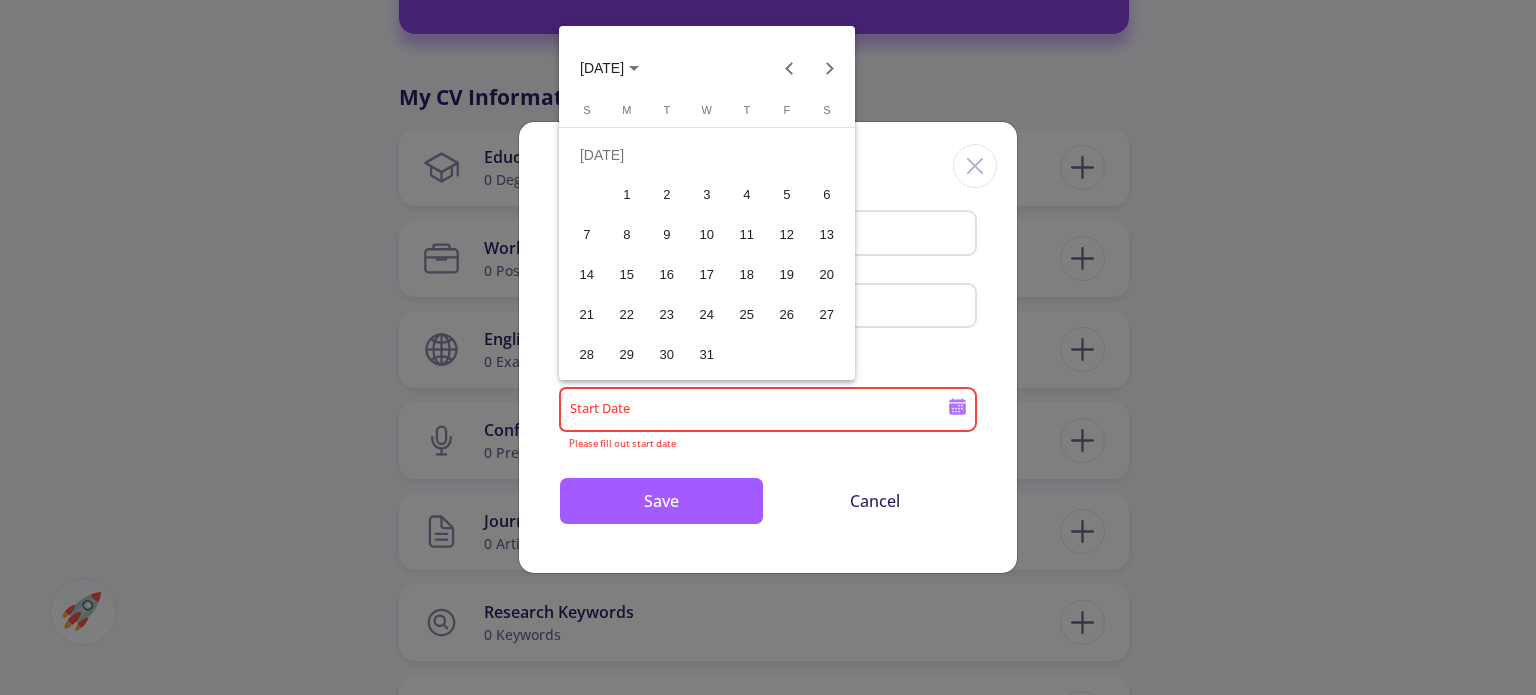 drag, startPoint x: 784, startPoint y: 82, endPoint x: 650, endPoint y: 63, distance: 135.34032 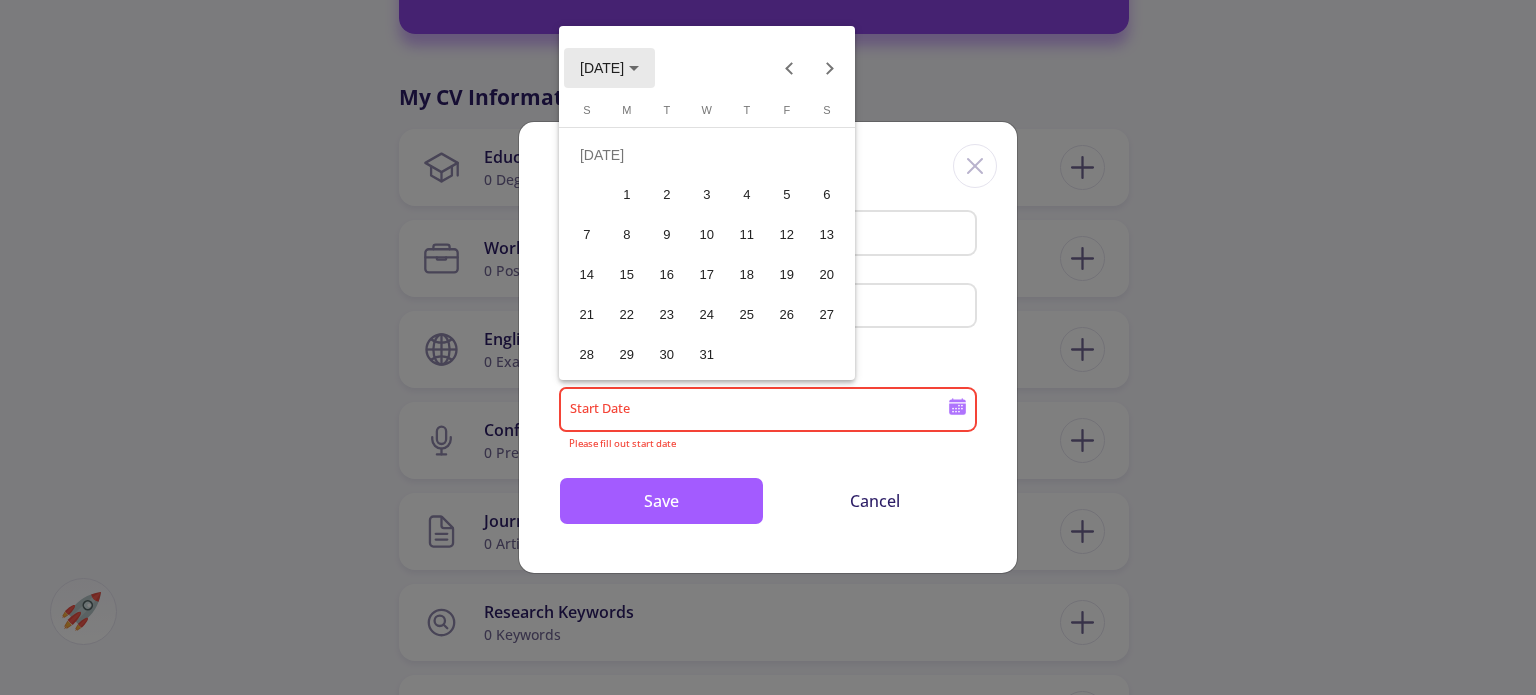 click on "[DATE]" at bounding box center [609, 67] 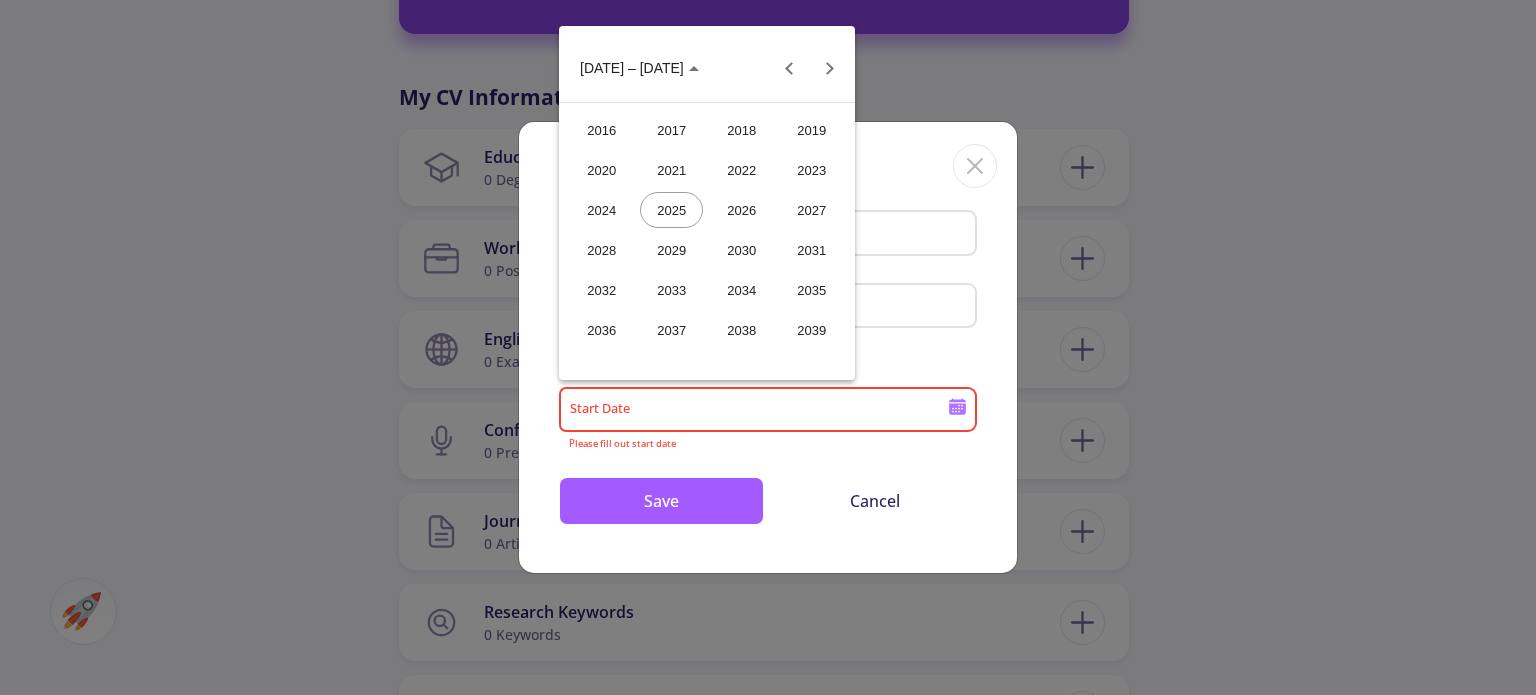 click on "2017" at bounding box center [671, 130] 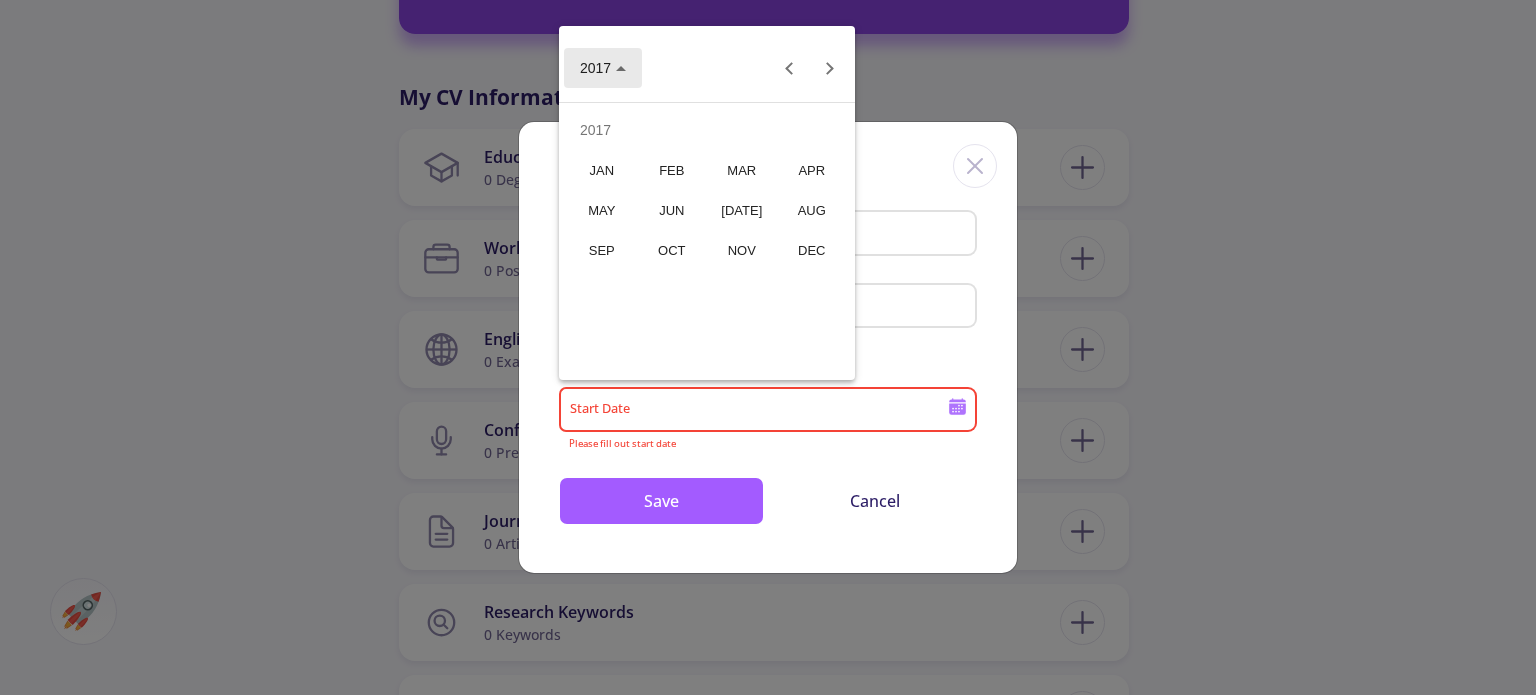 click on "2017" at bounding box center (603, 67) 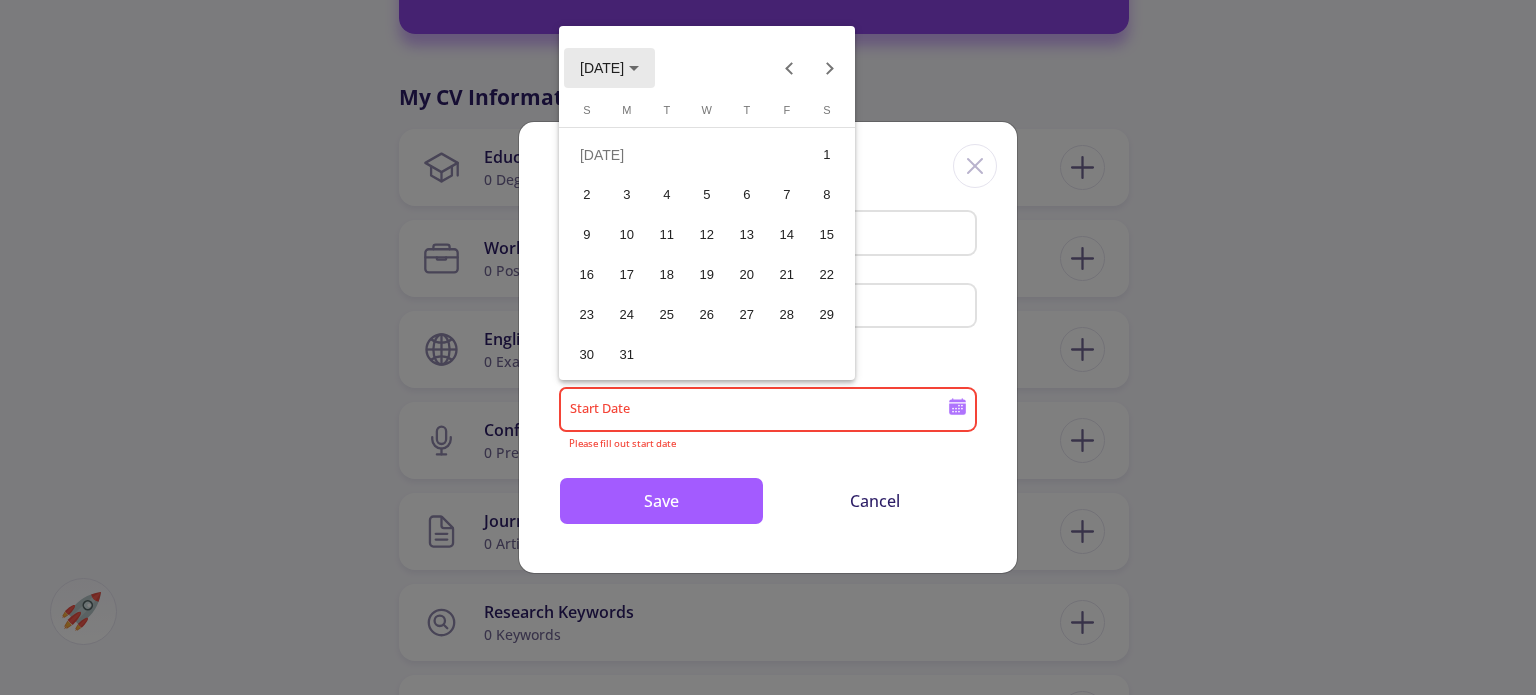 click 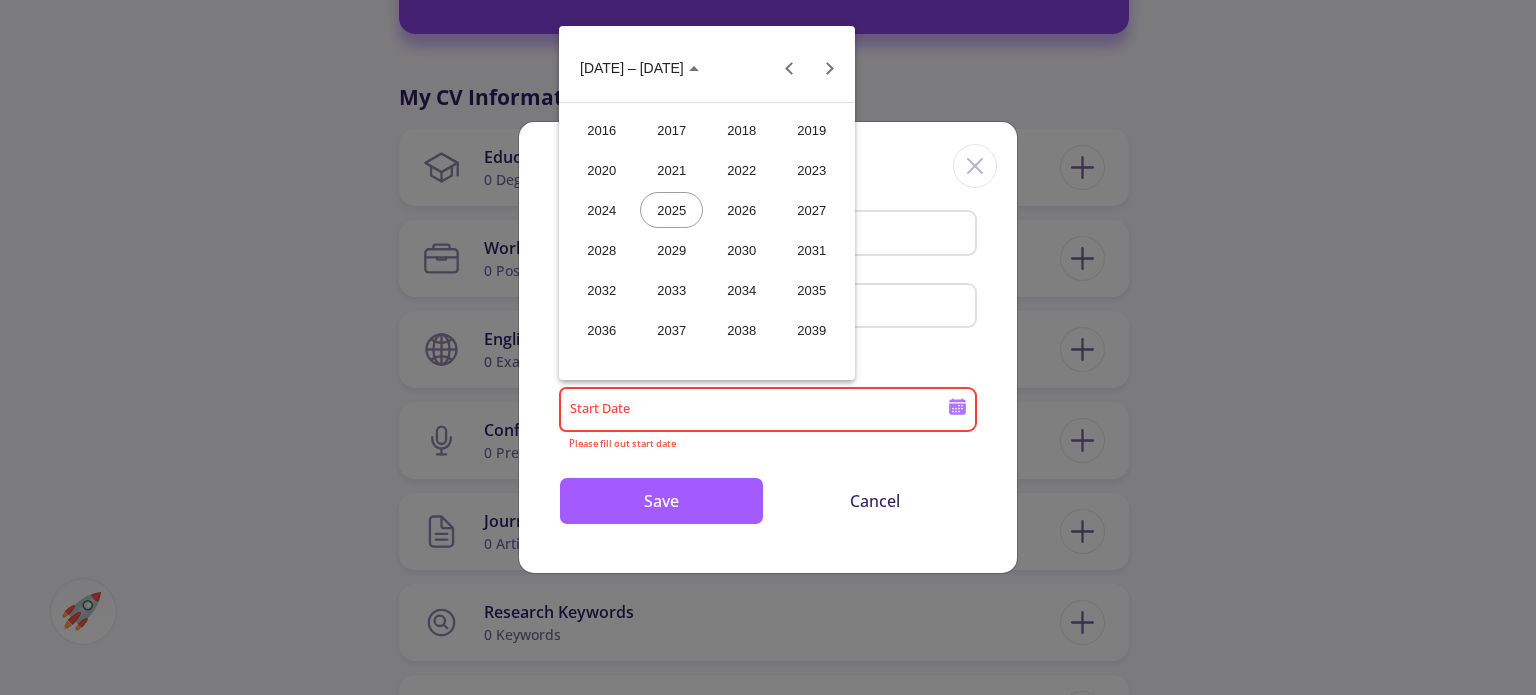 click on "2018" at bounding box center (741, 130) 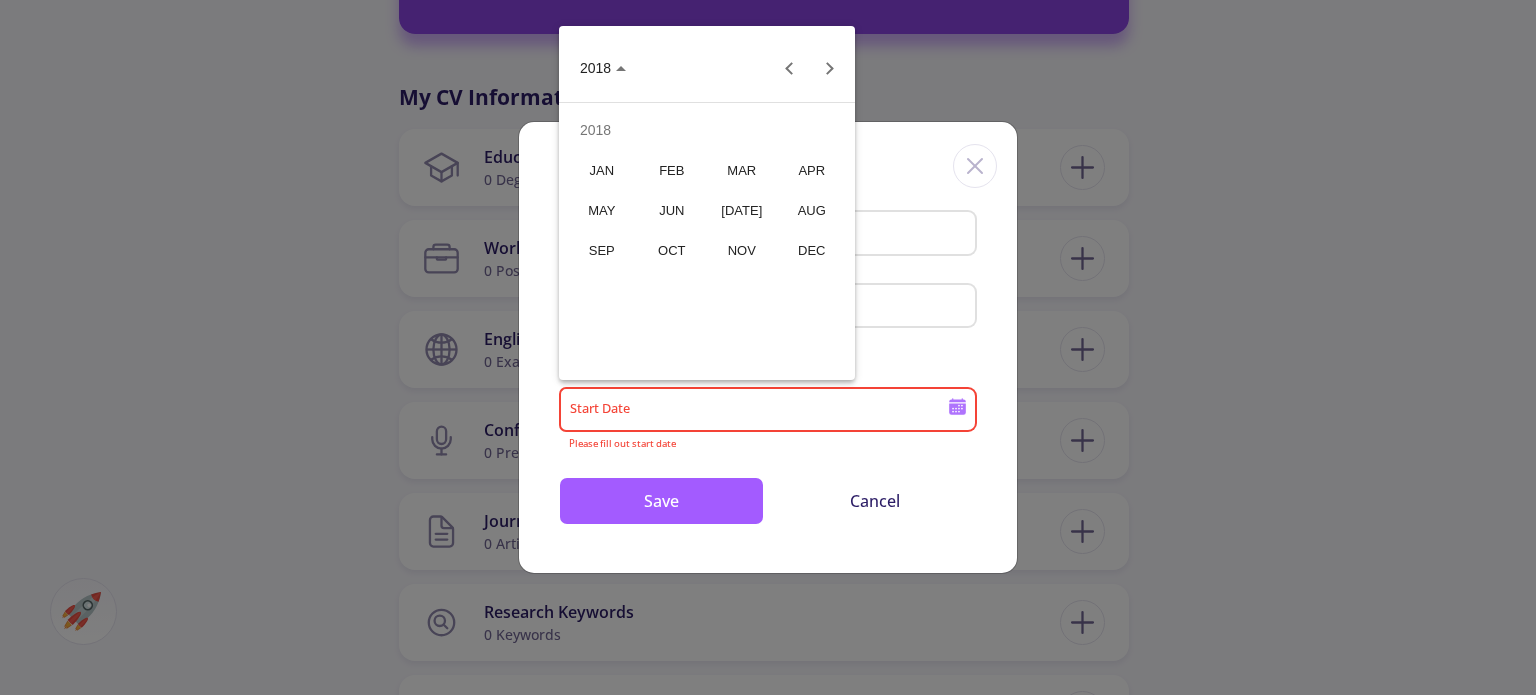 click on "[DATE]" at bounding box center (741, 210) 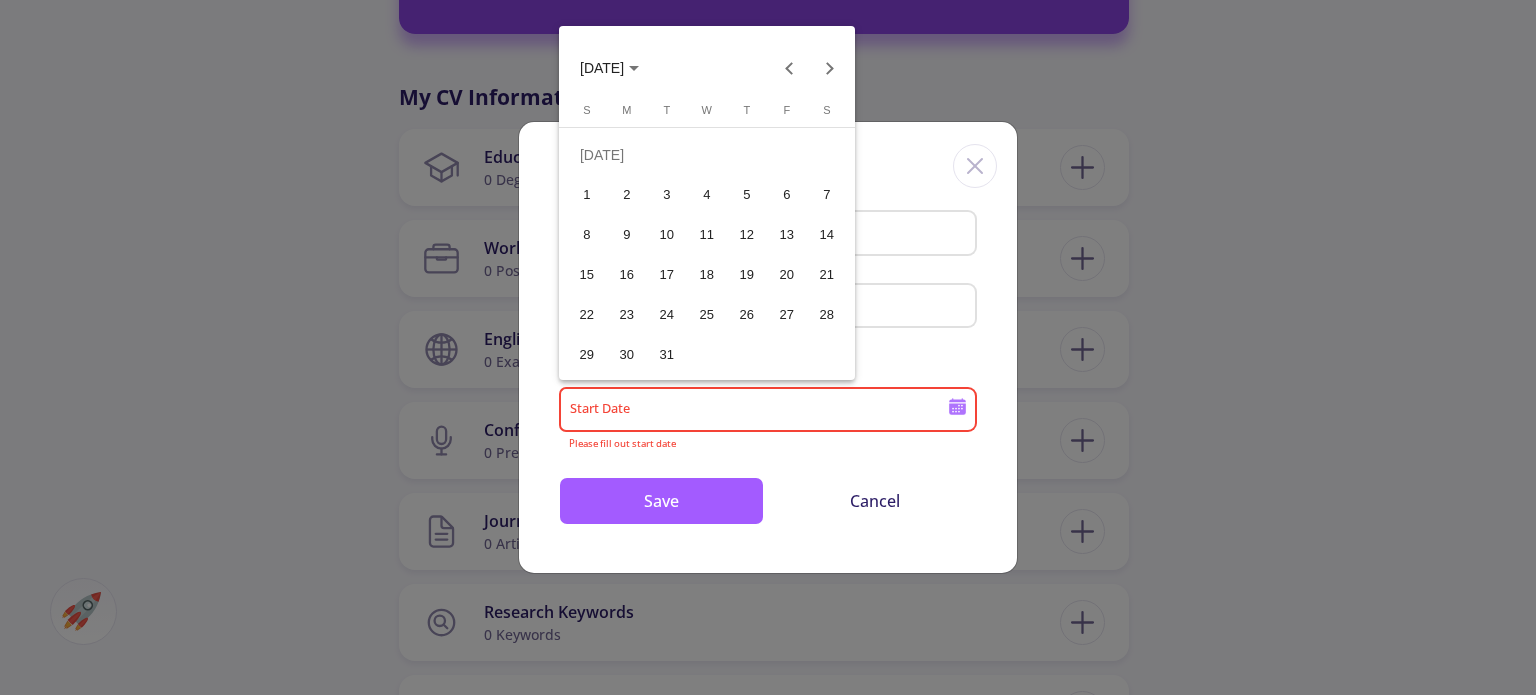 click at bounding box center [768, 347] 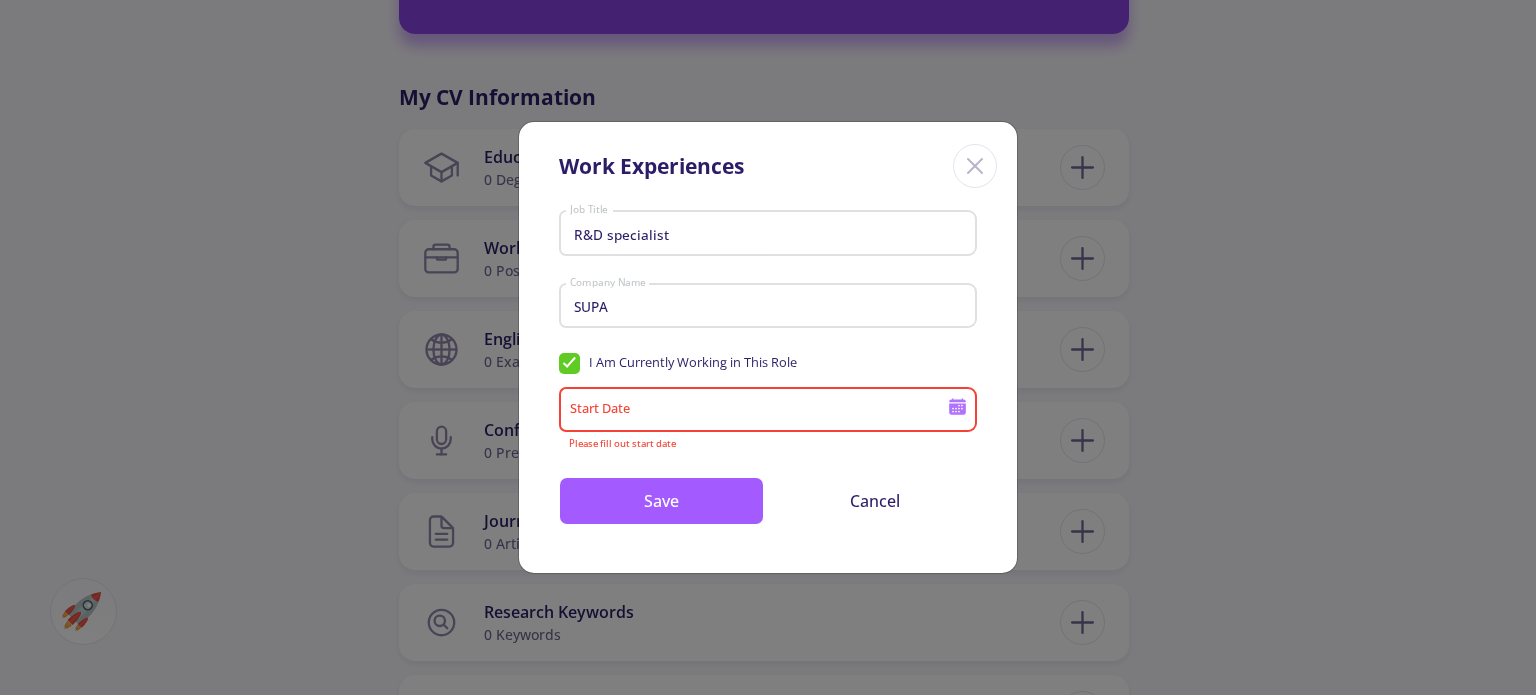 click on "Start Date" at bounding box center [768, 406] 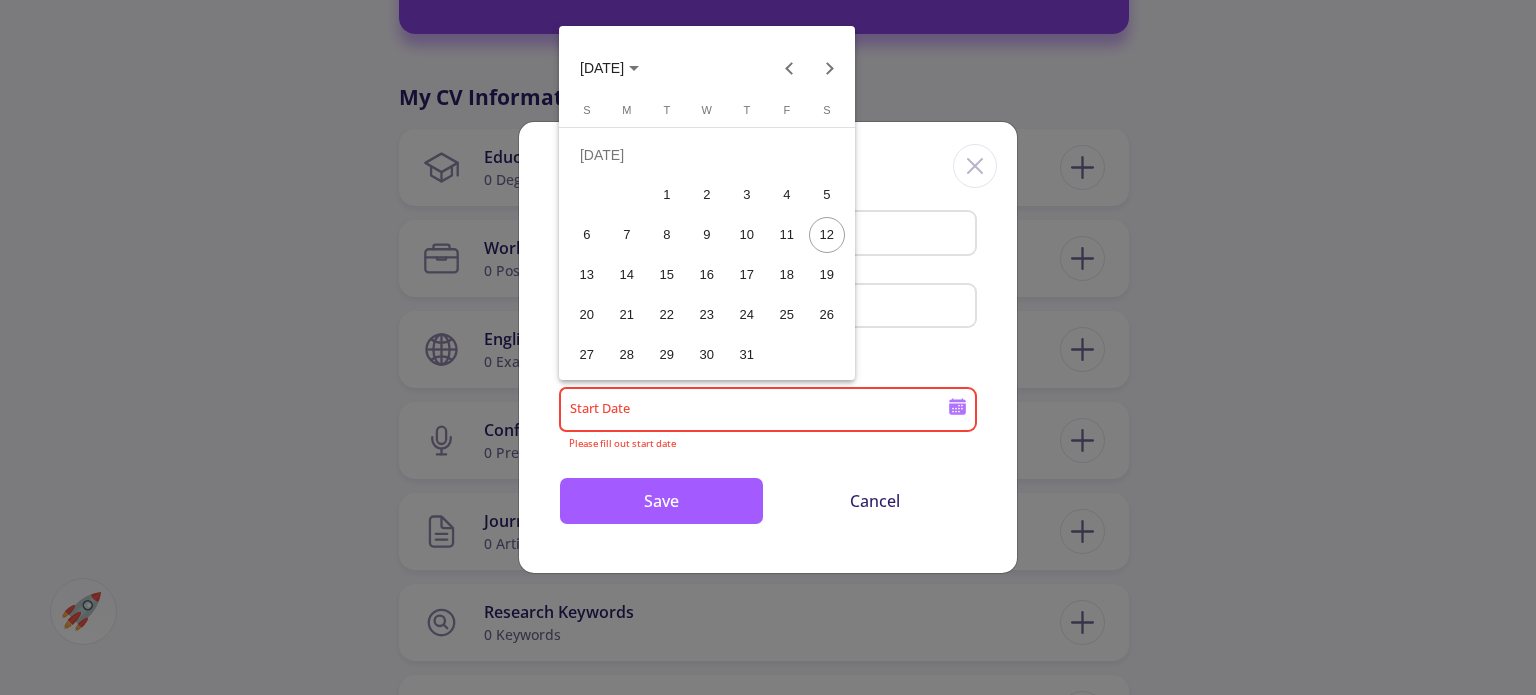 click on "[DATE]" at bounding box center [609, 67] 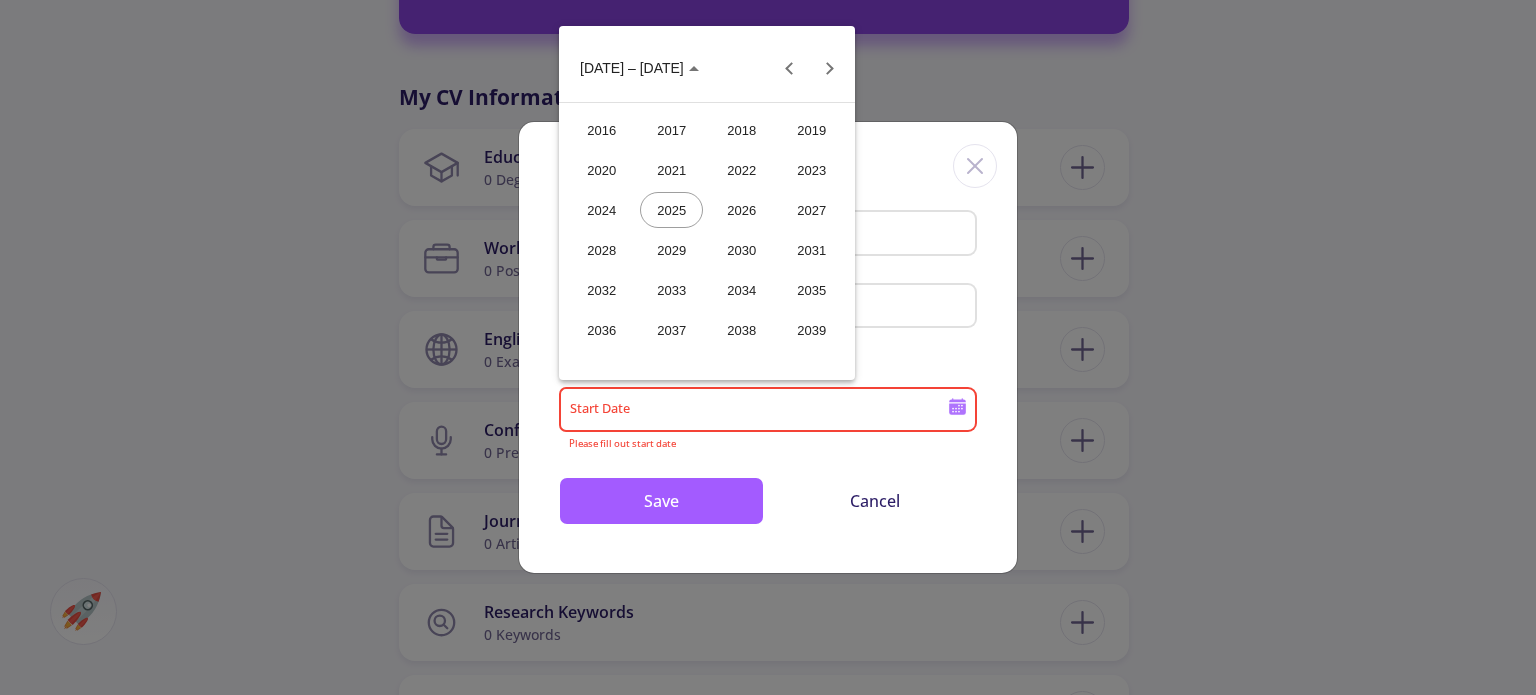 click on "2018" at bounding box center [741, 130] 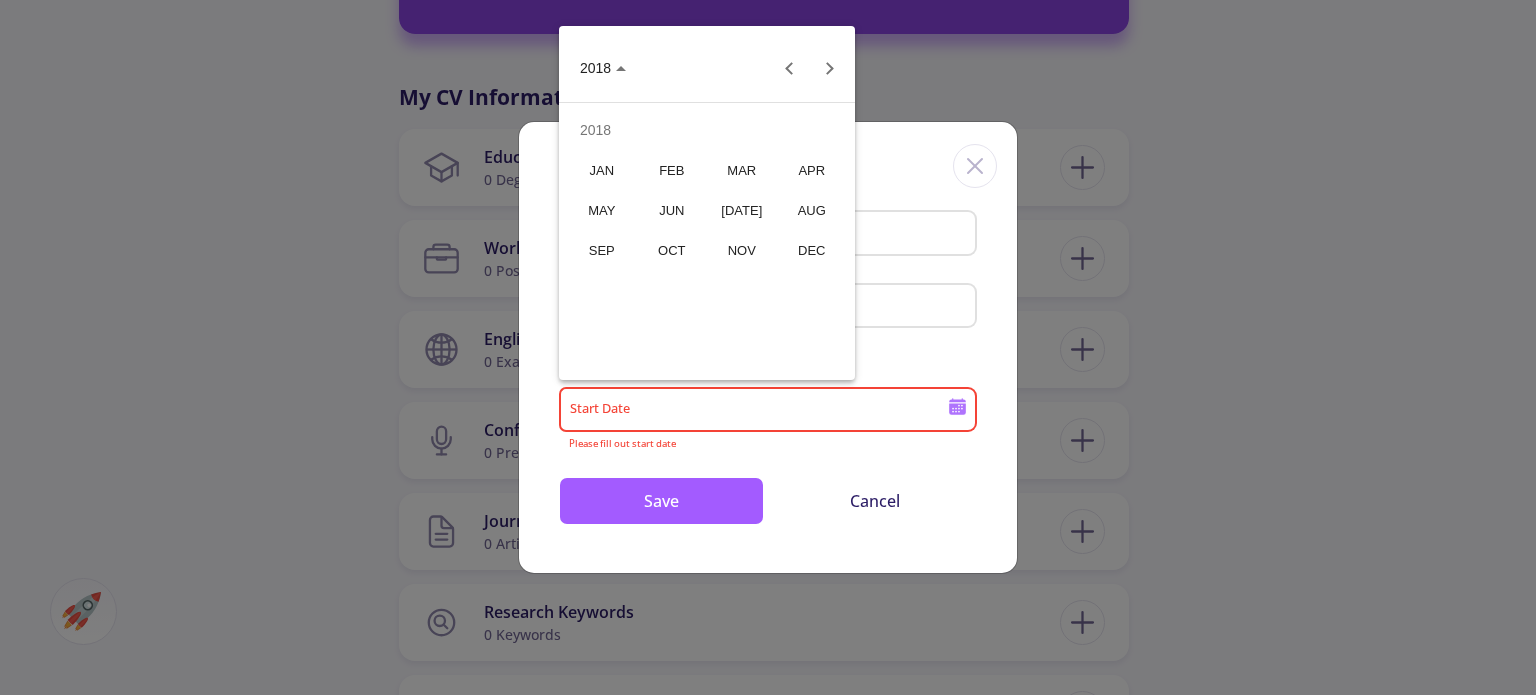 click on "JUN" at bounding box center [671, 210] 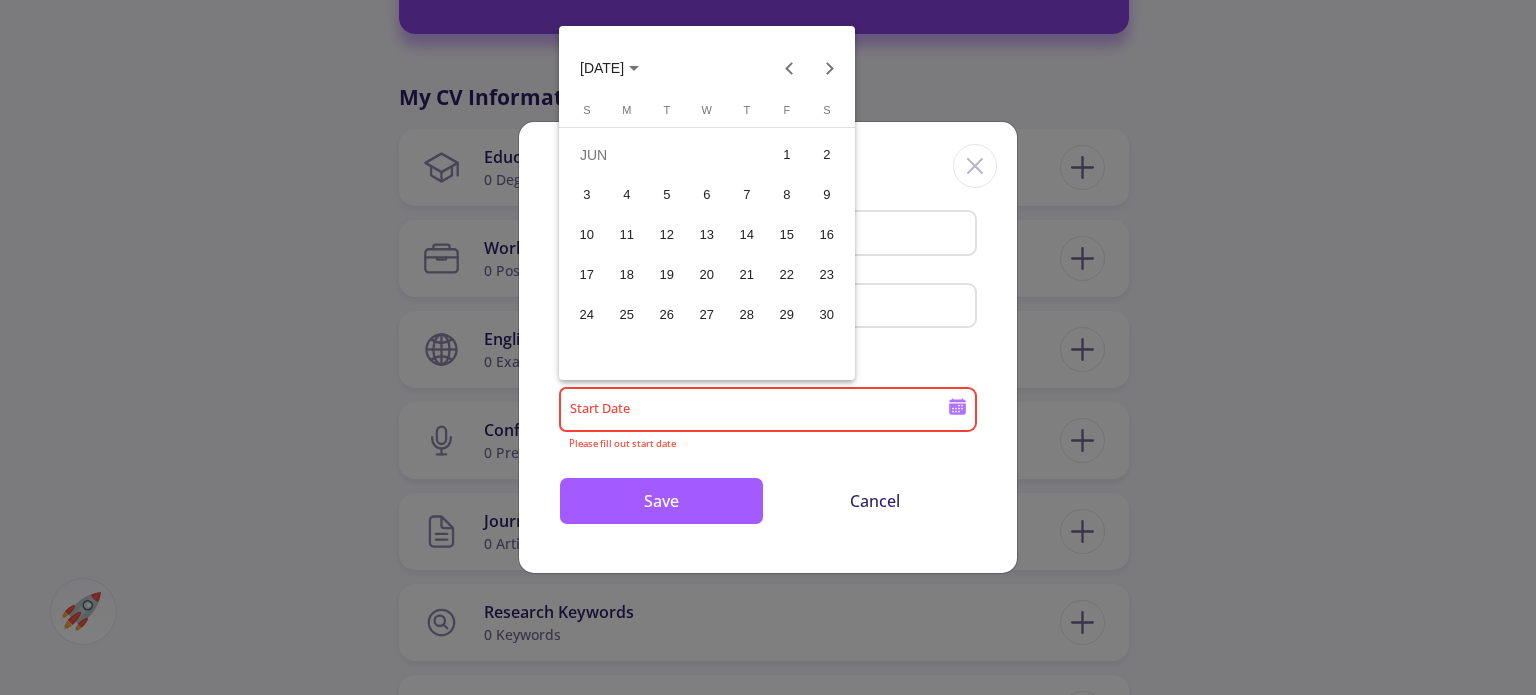 click on "23" at bounding box center [827, 275] 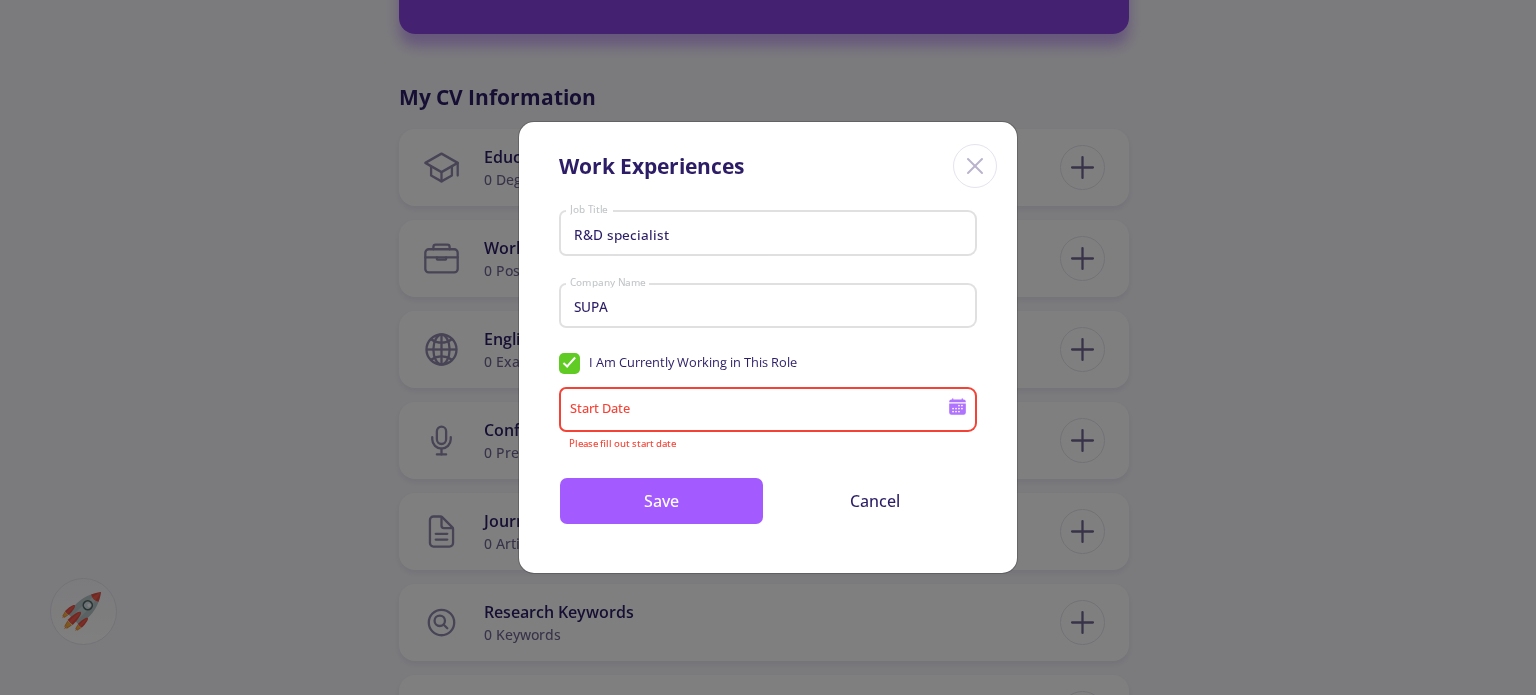 type on "[DATE]" 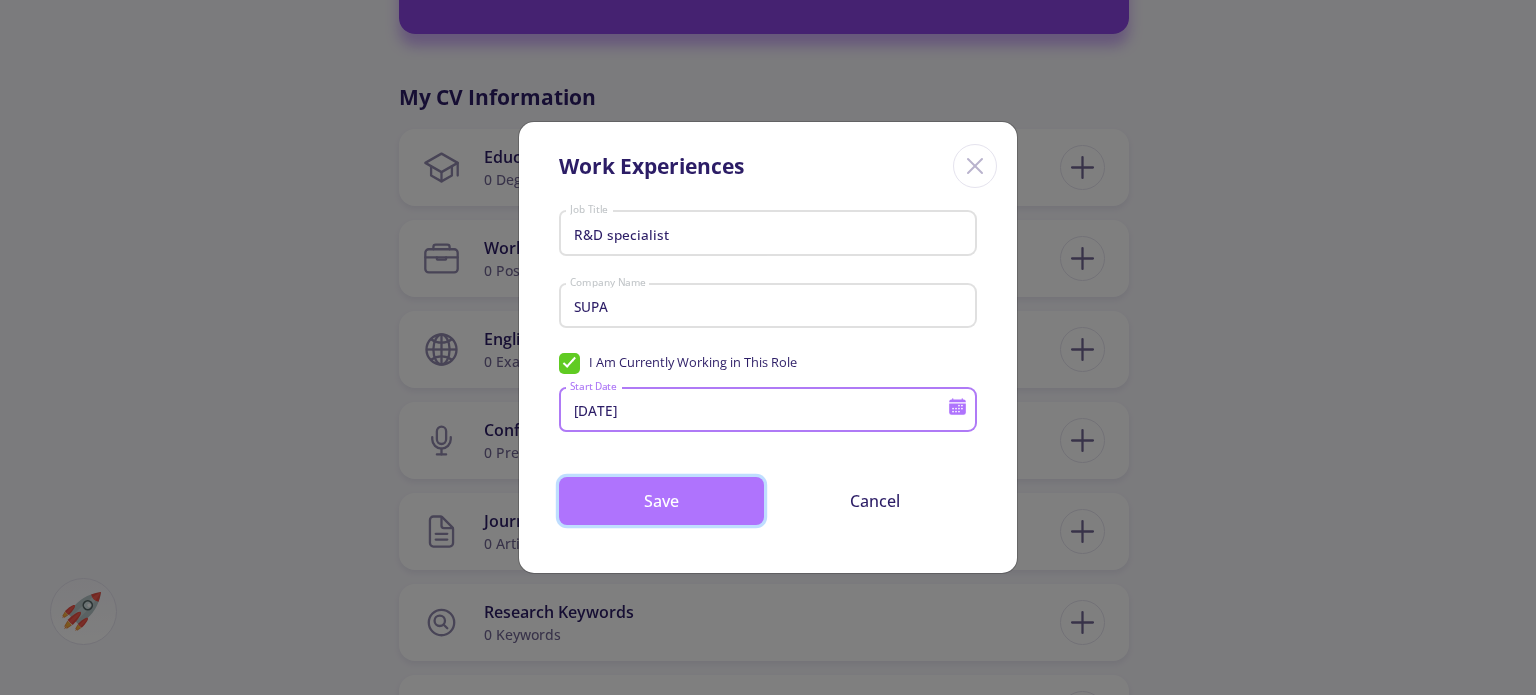 click on "Save" at bounding box center [661, 501] 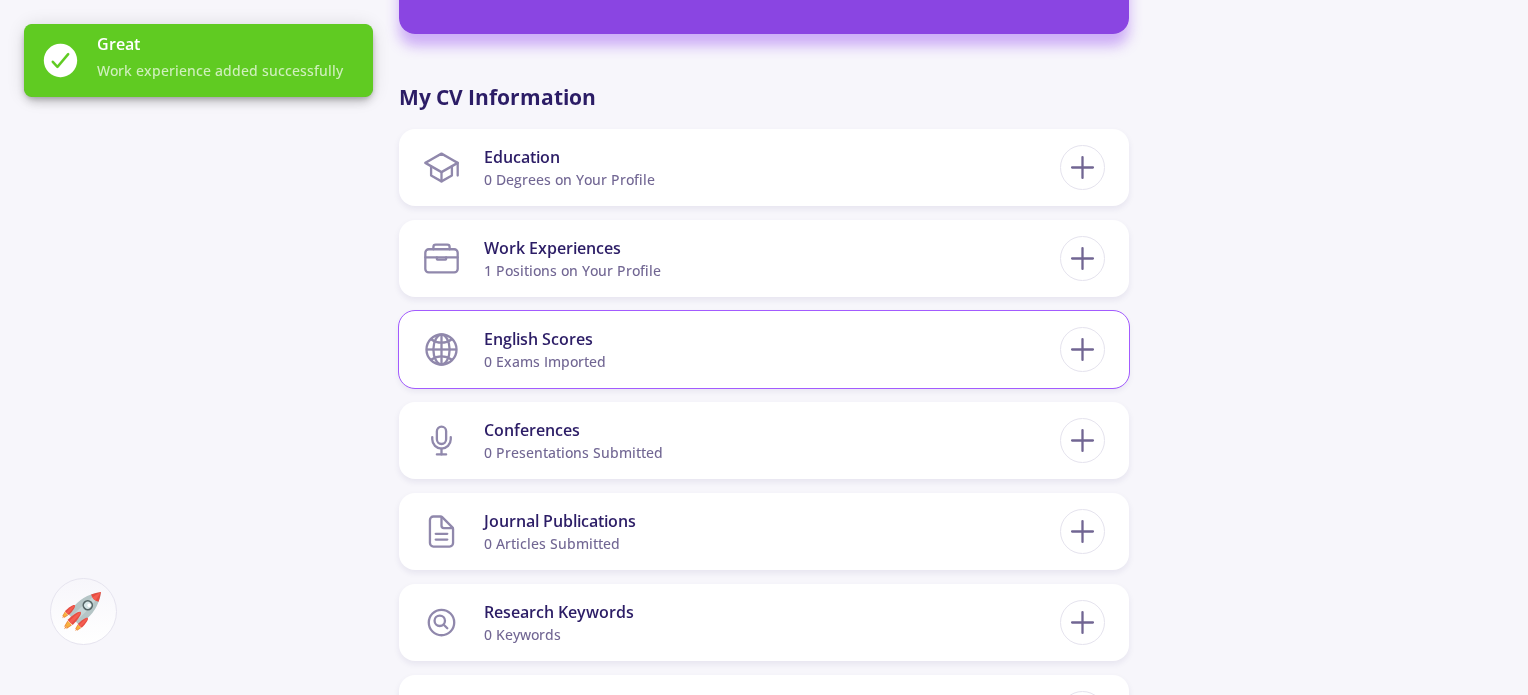 click on "English Scores 0 exams imported" at bounding box center (741, 349) 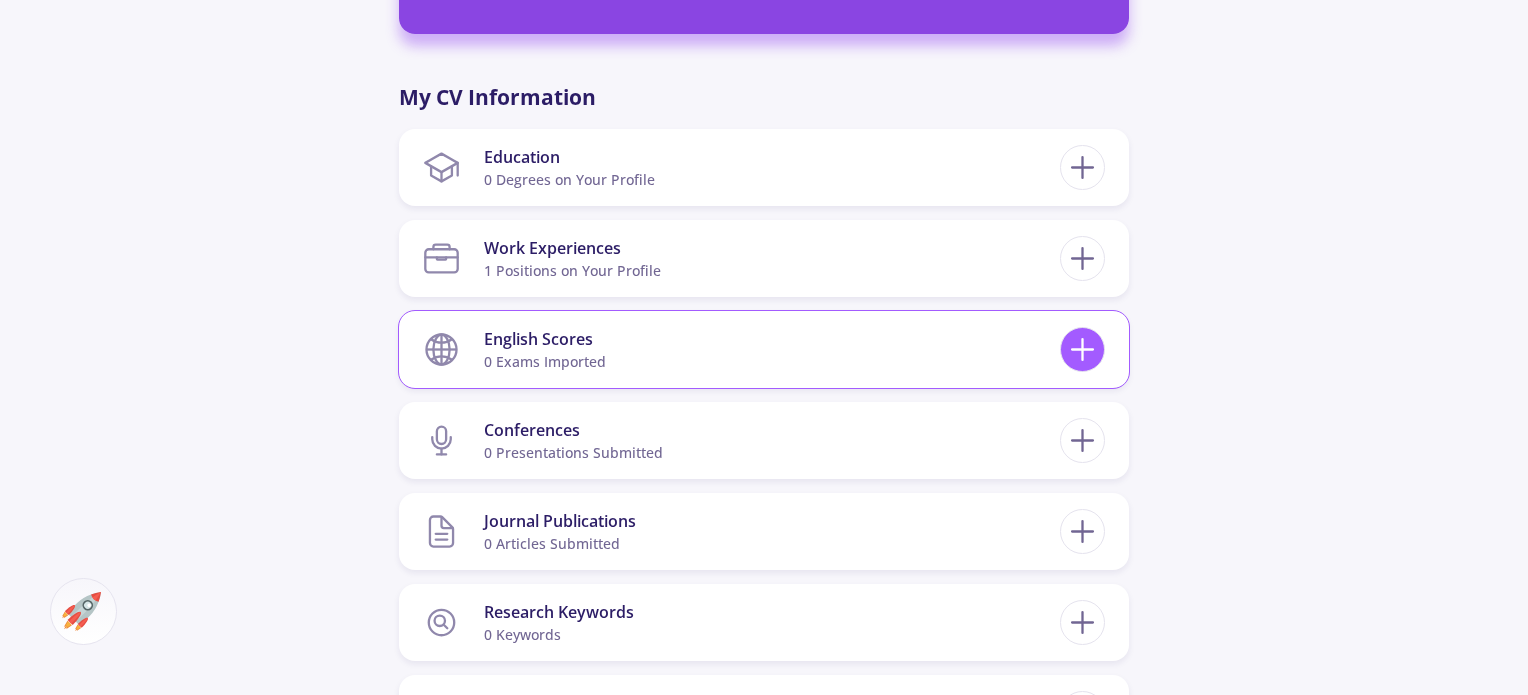 click 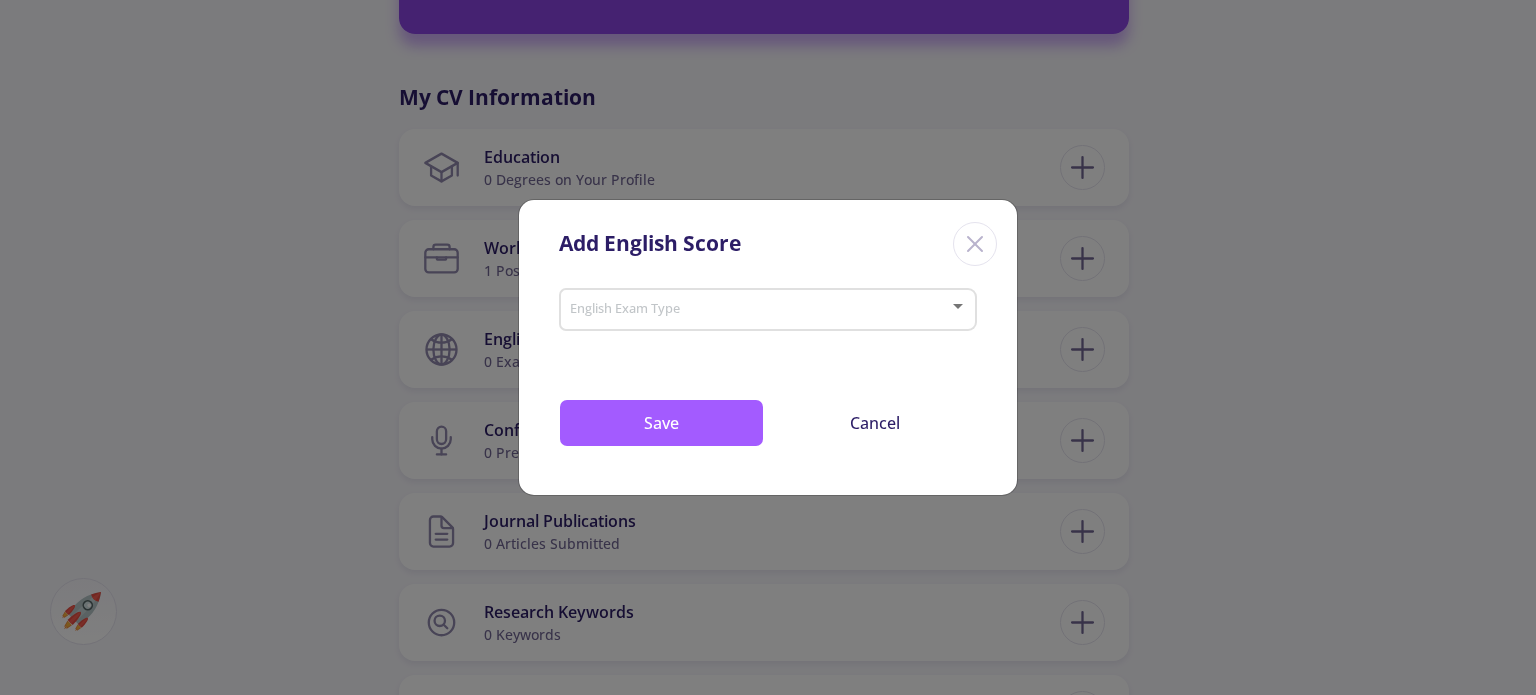 click at bounding box center (762, 310) 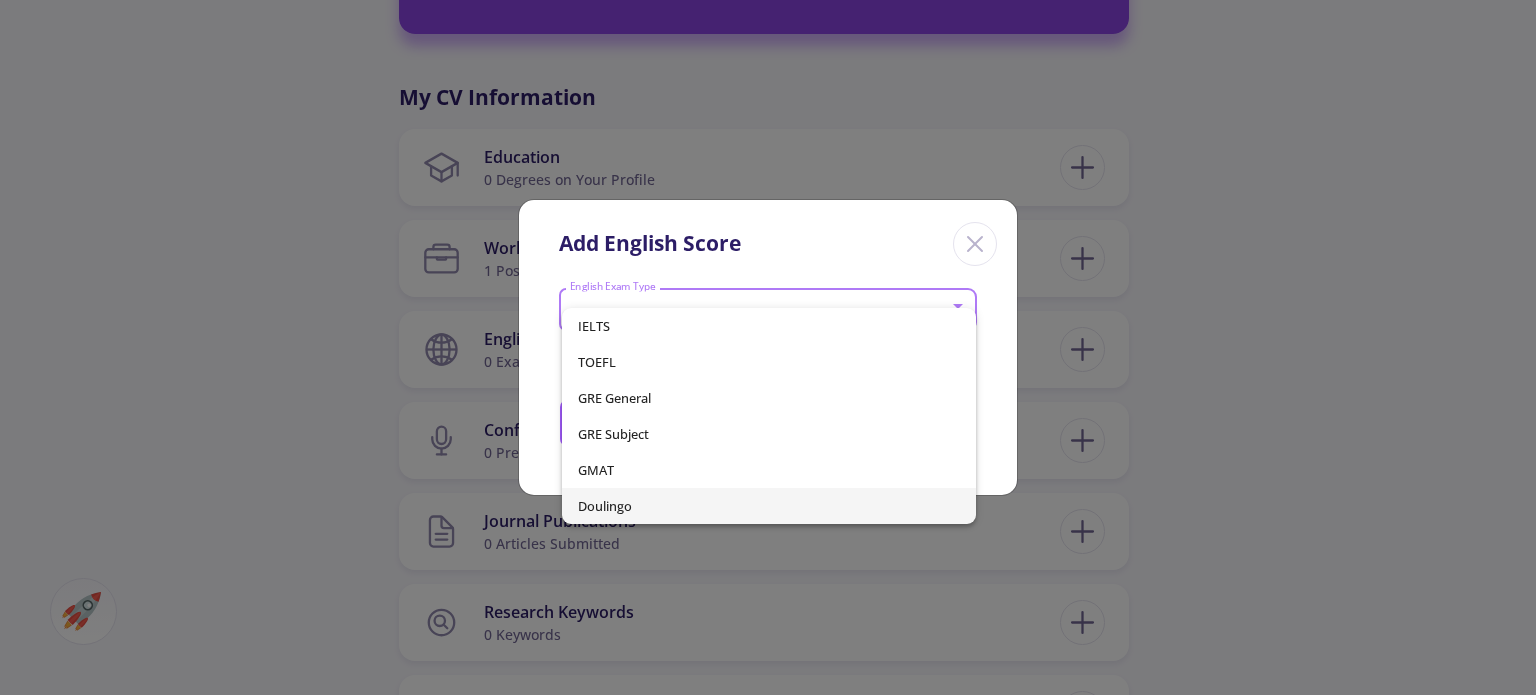 click at bounding box center (768, 347) 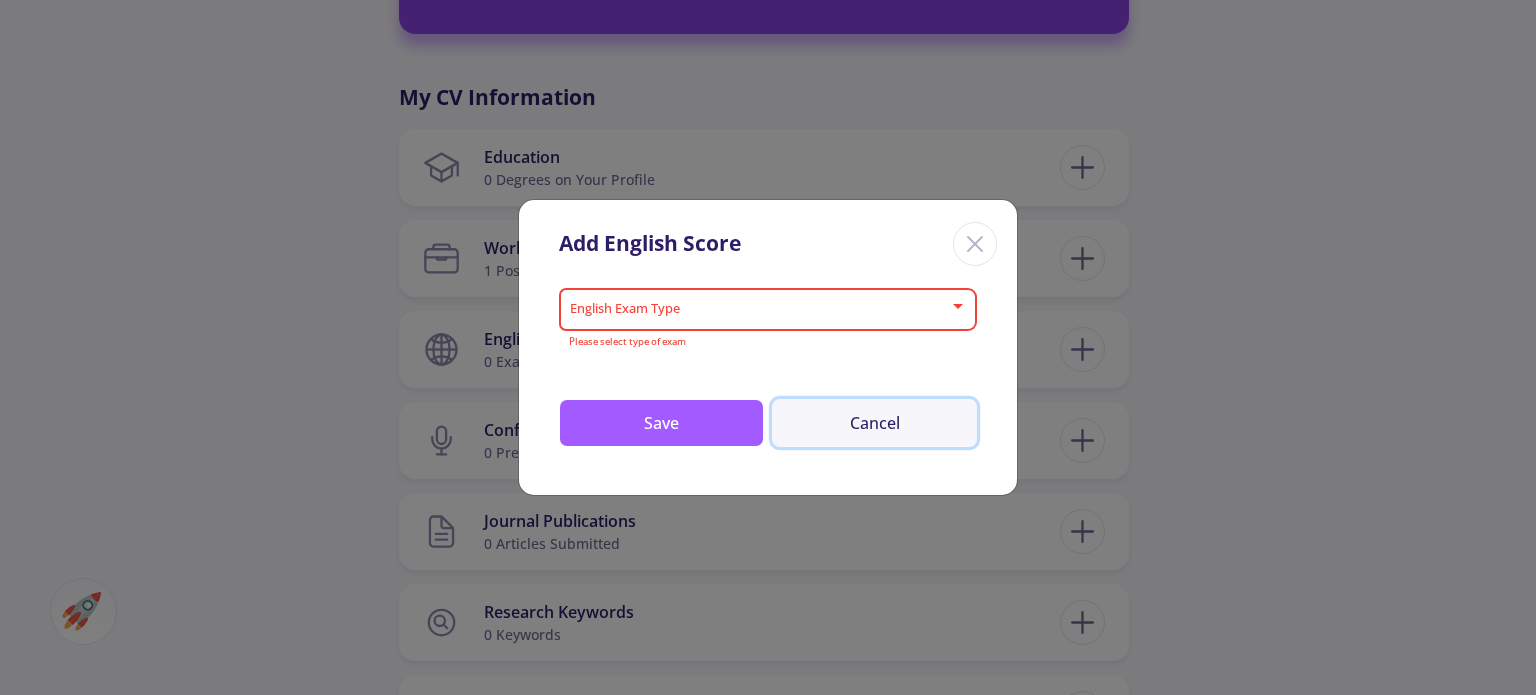 click on "Cancel" at bounding box center (874, 423) 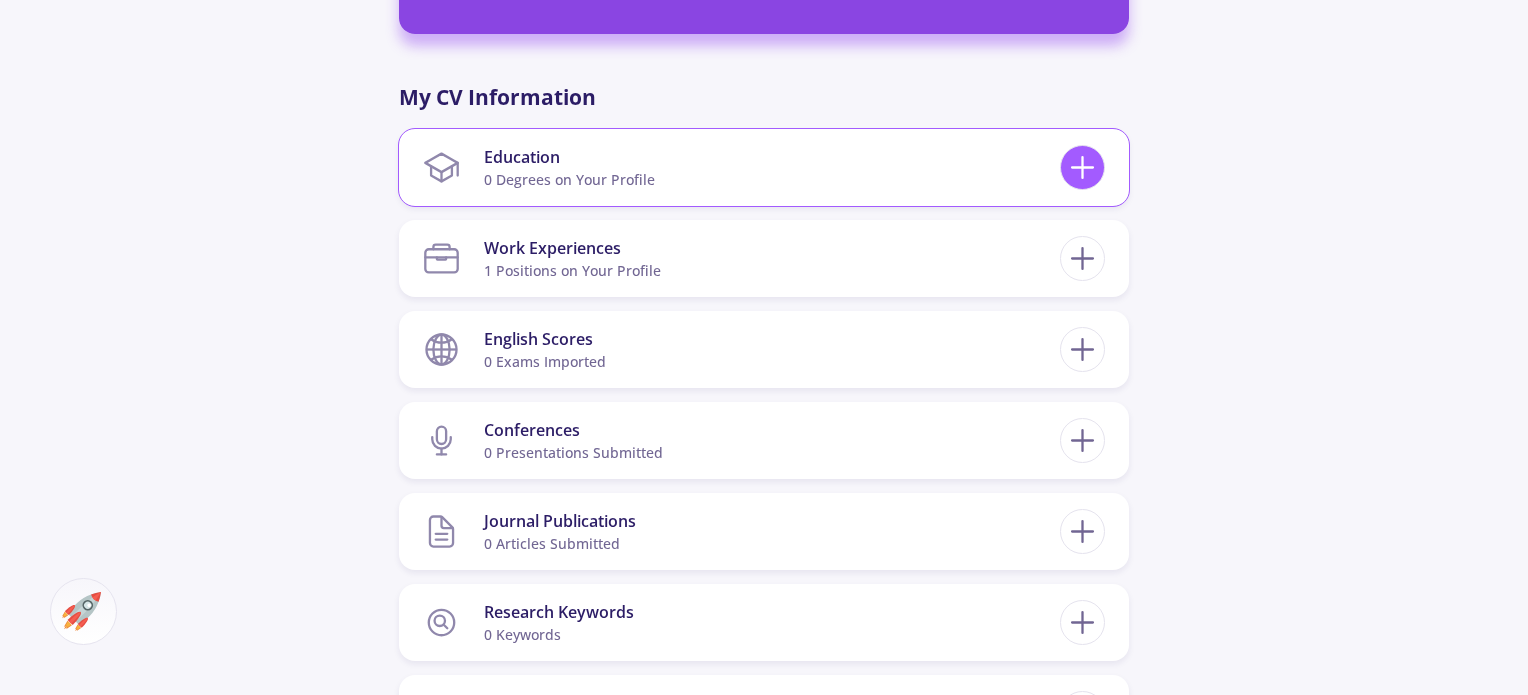 click 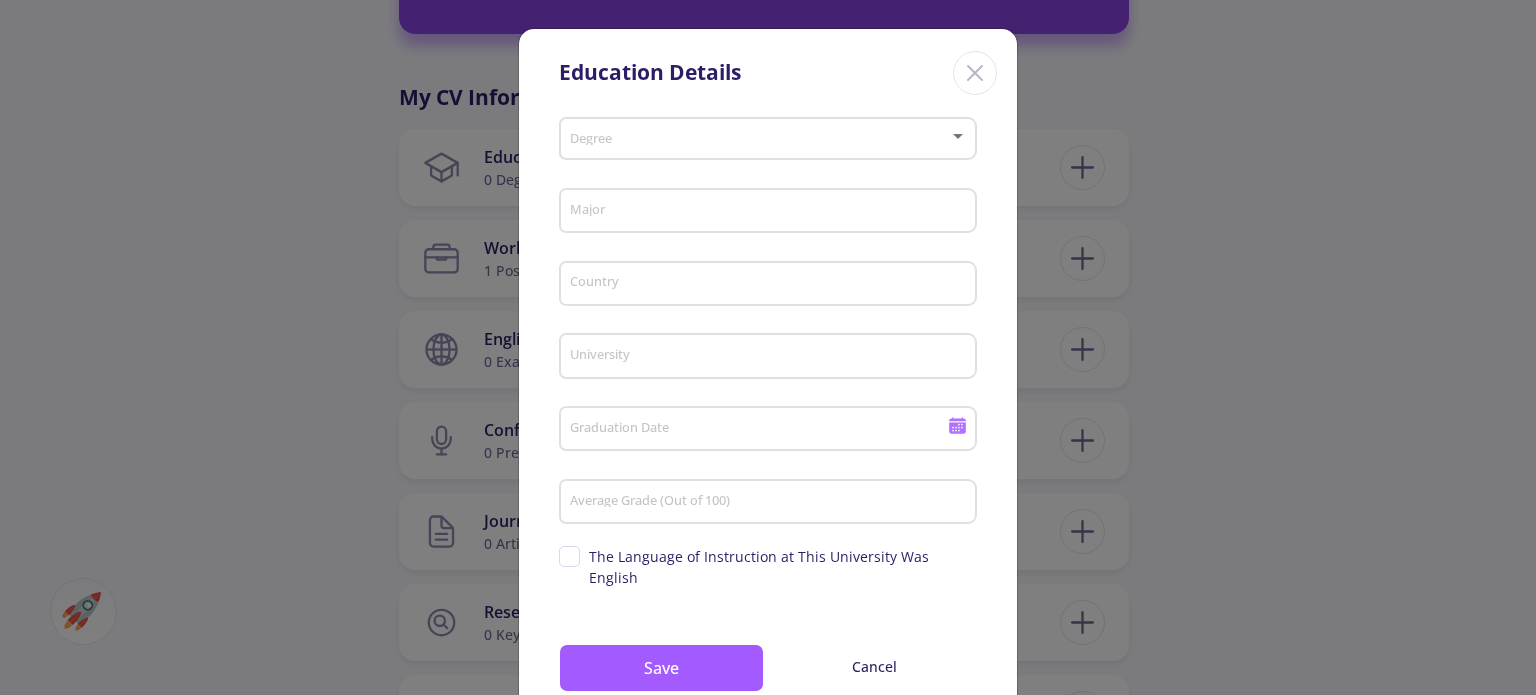 click on "Degree" at bounding box center [768, 135] 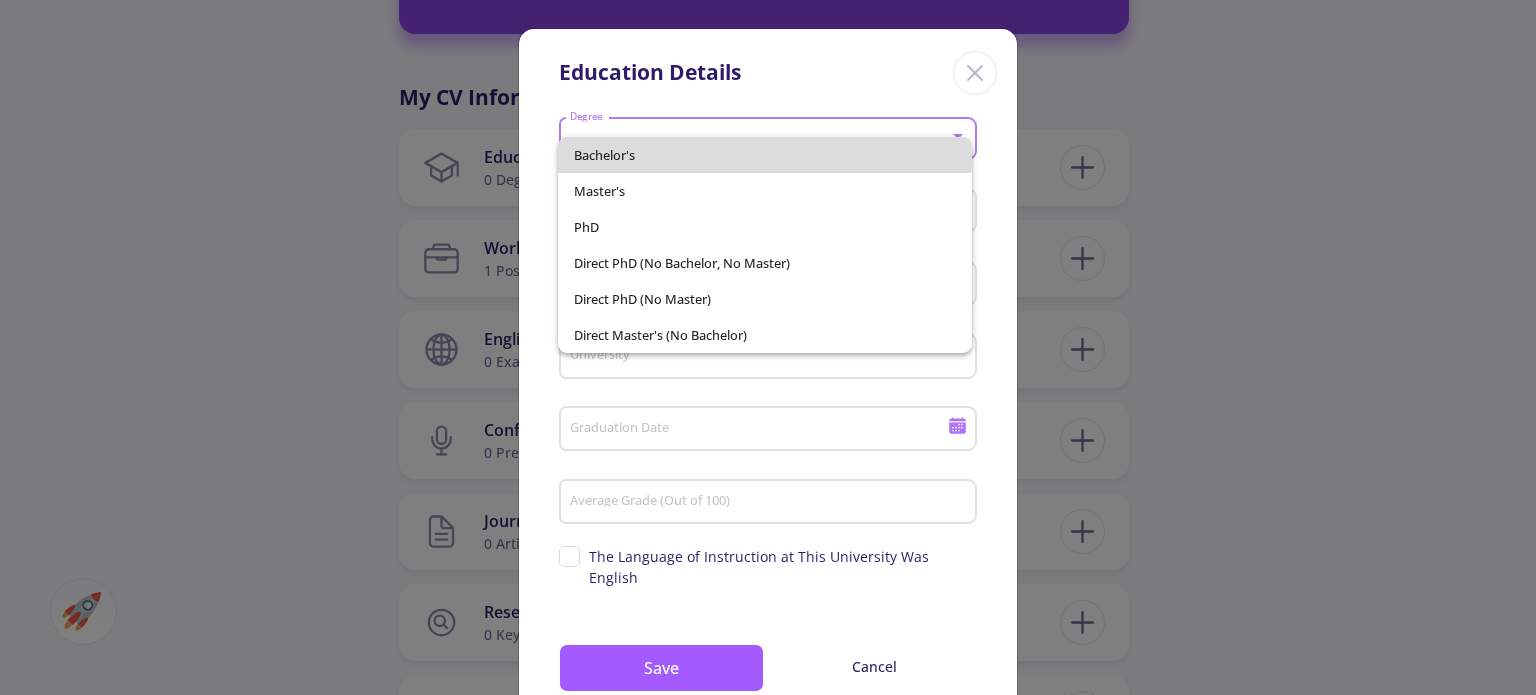 click on "Bachelor's" at bounding box center (764, 155) 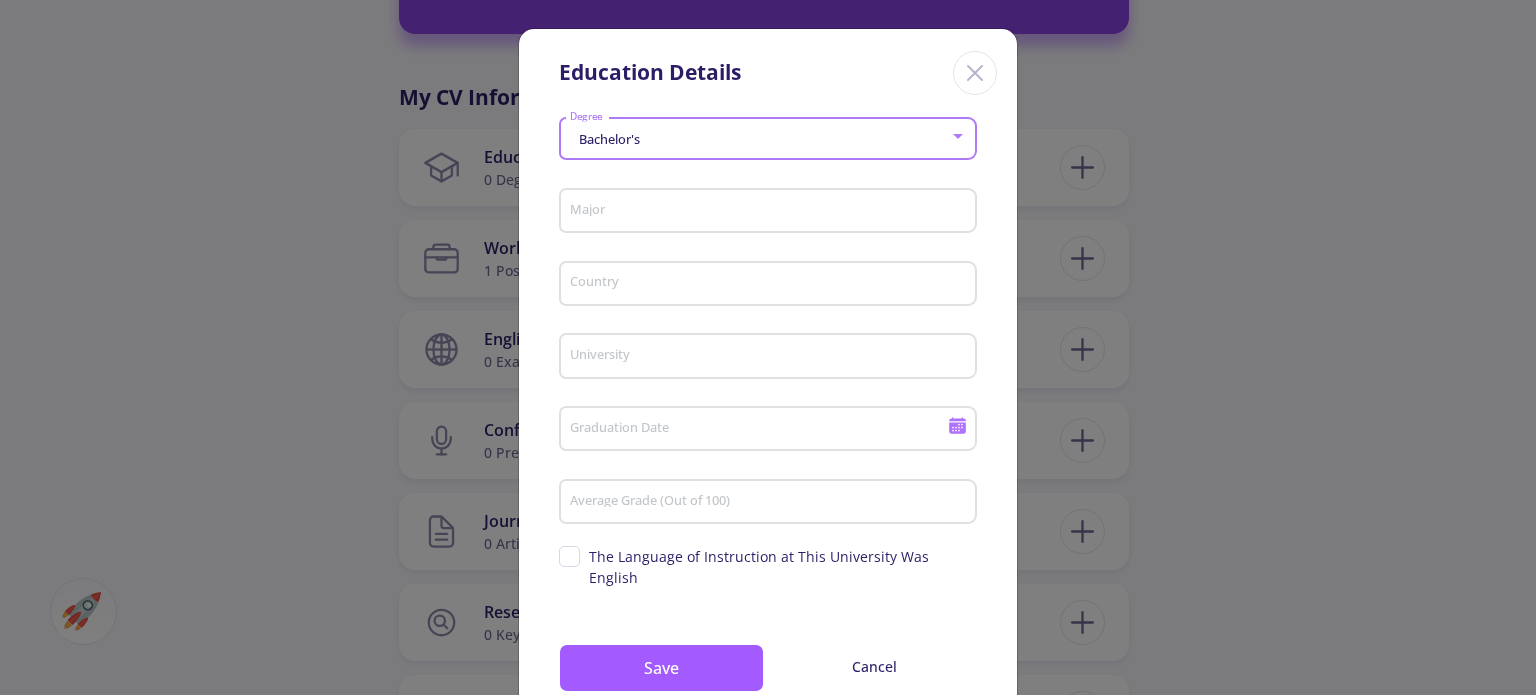 click on "Major" at bounding box center [771, 212] 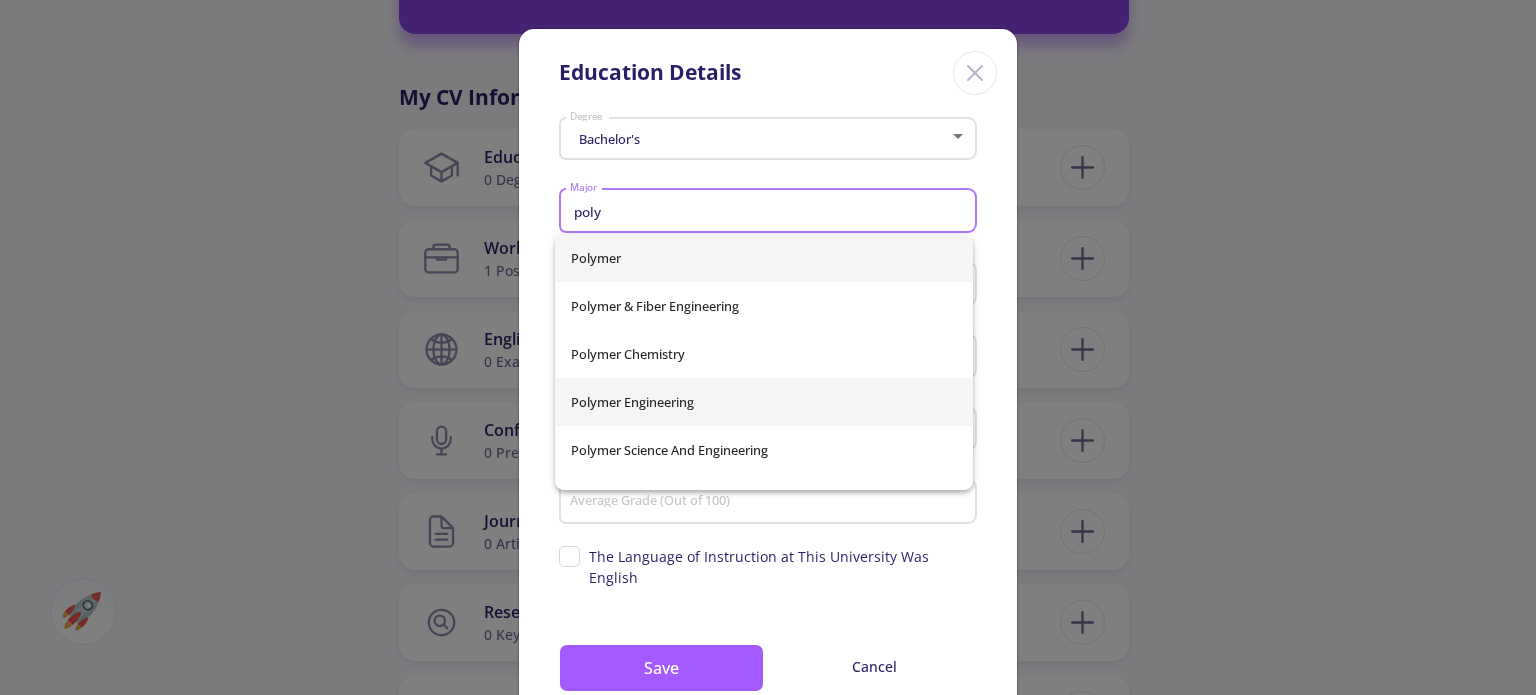type on "poly" 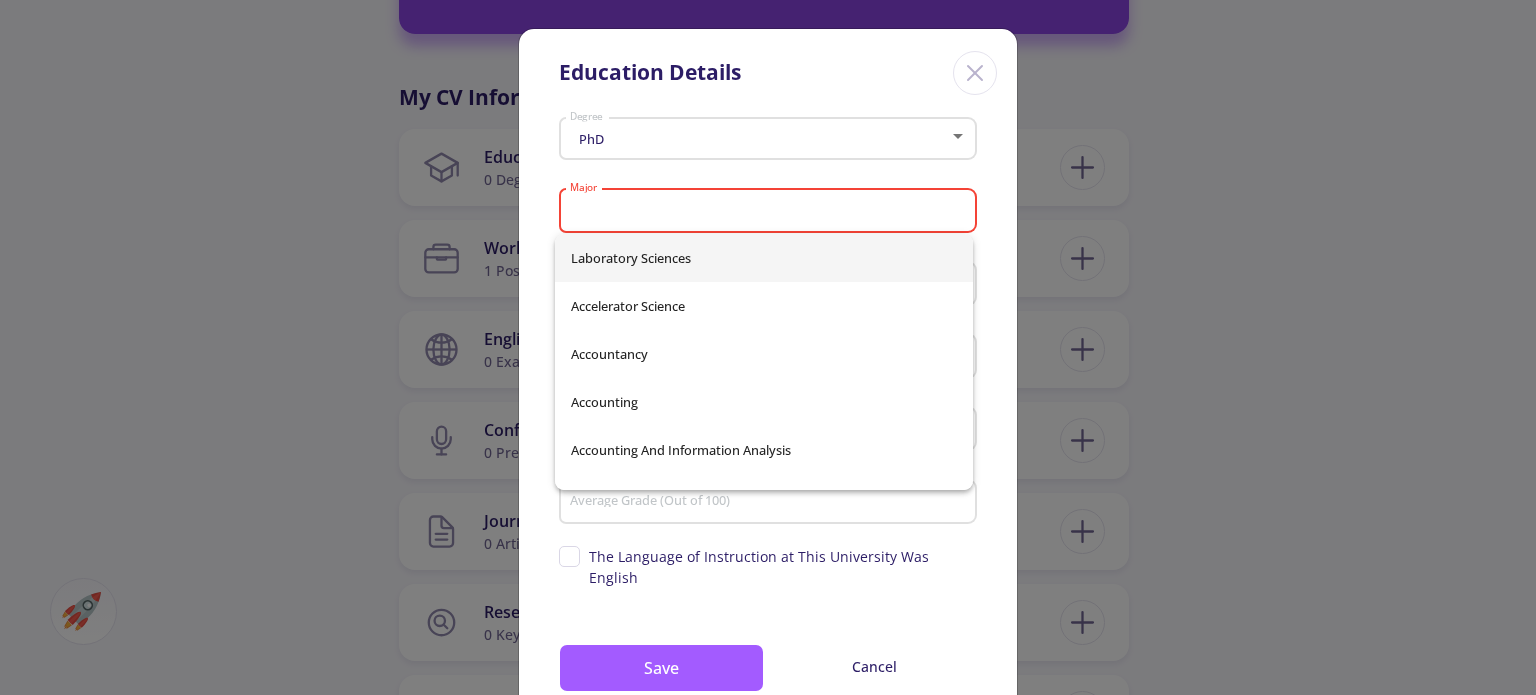 click on "PhD Degree" at bounding box center (768, 135) 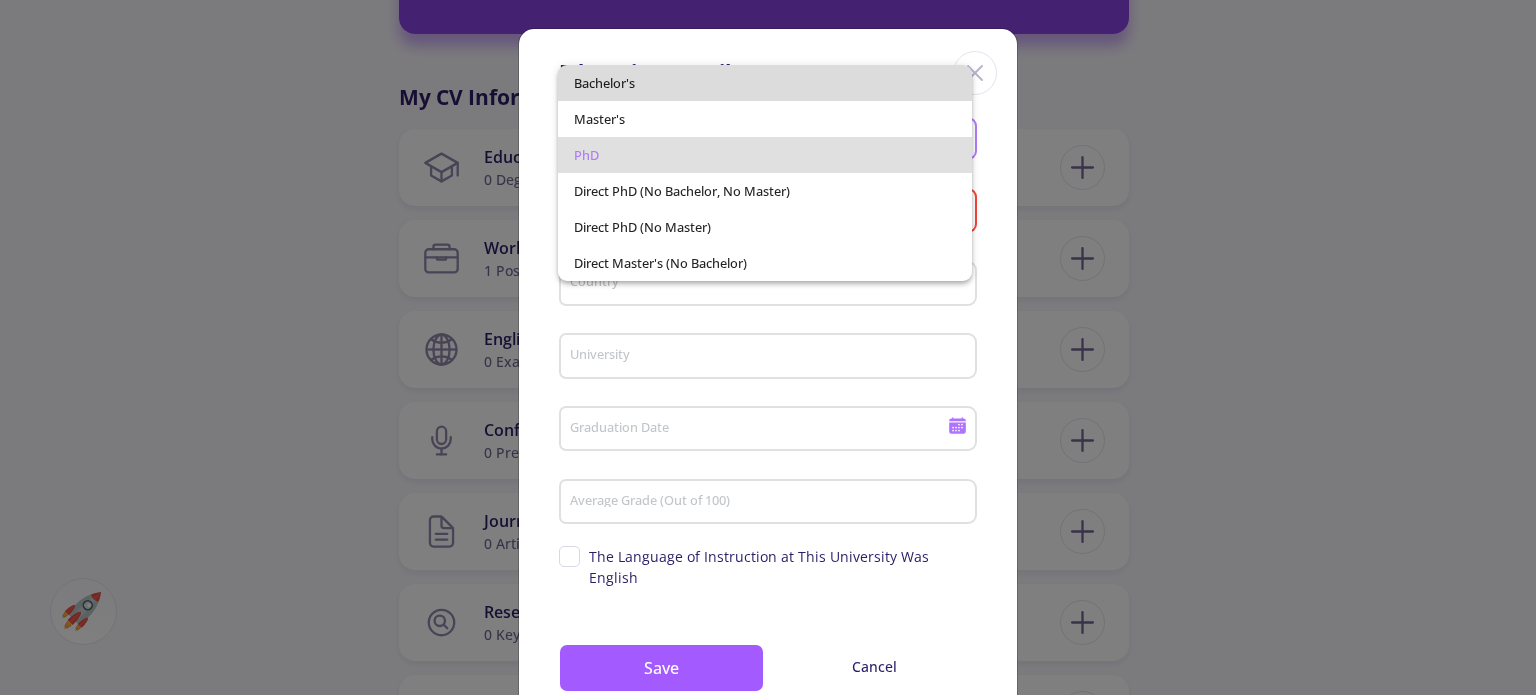 click on "Bachelor's" at bounding box center (764, 83) 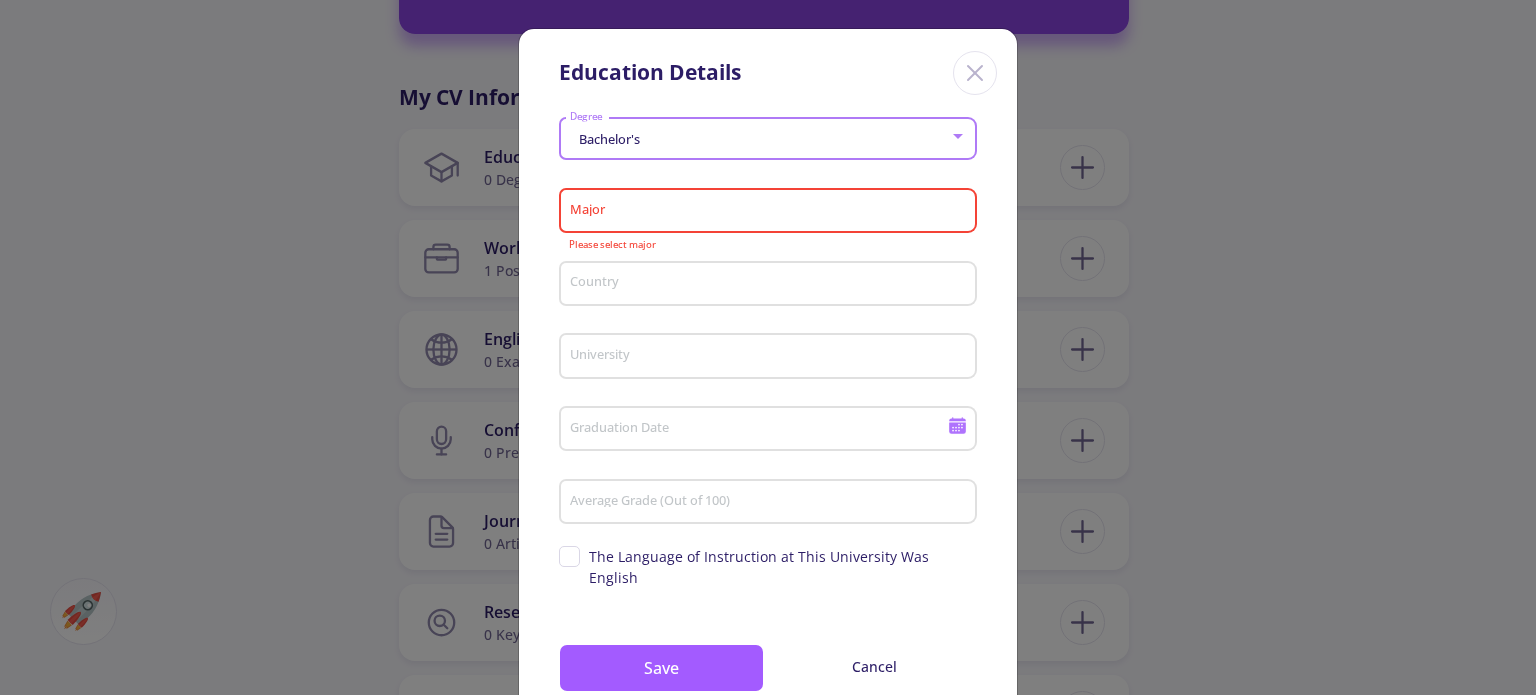 click on "Major" at bounding box center [771, 212] 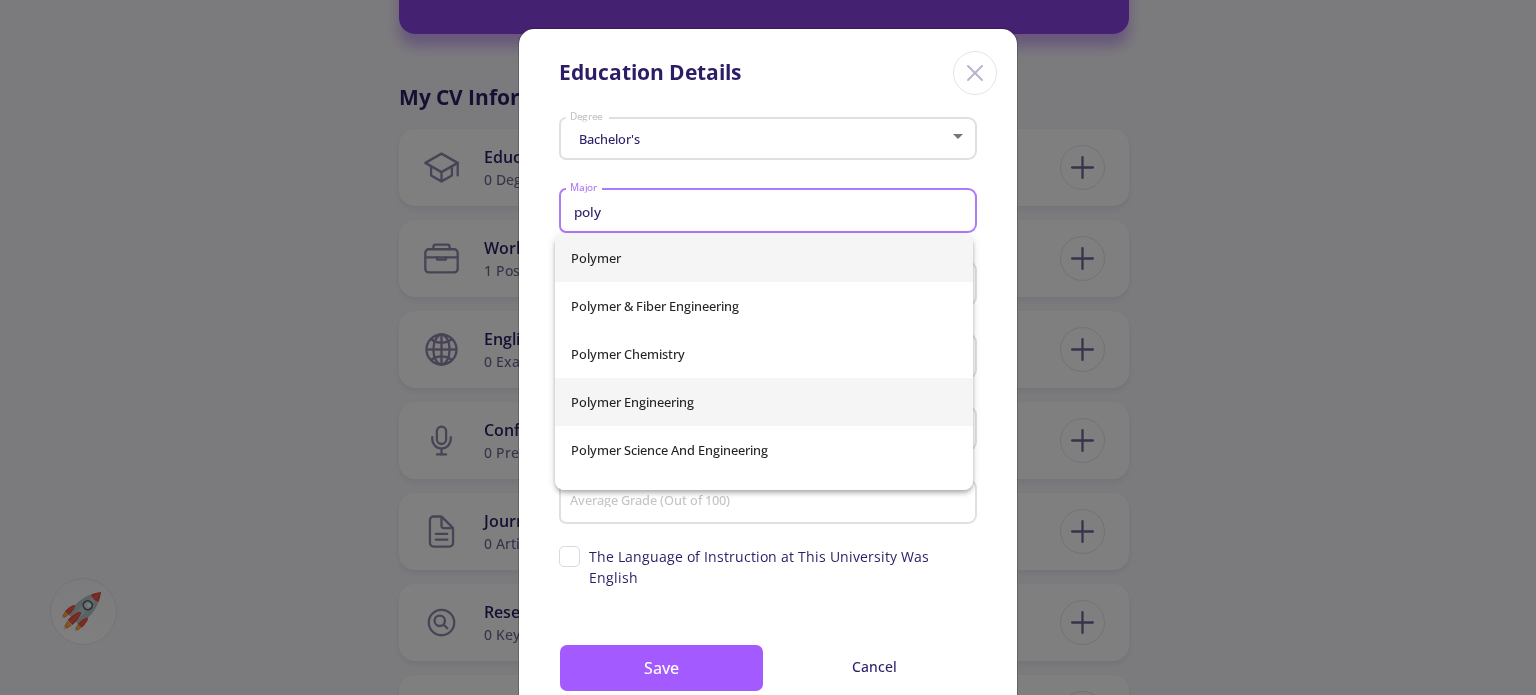 type on "poly" 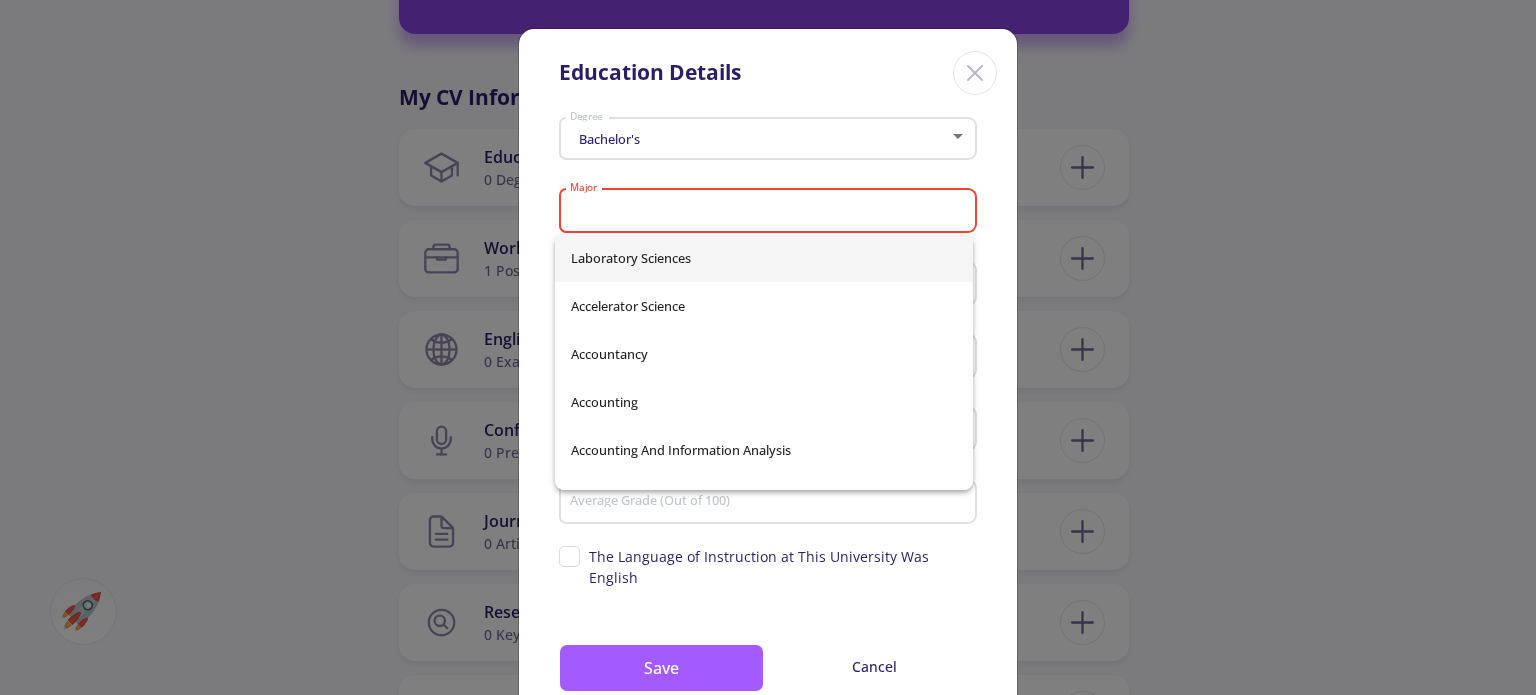 click on "Major" at bounding box center (771, 212) 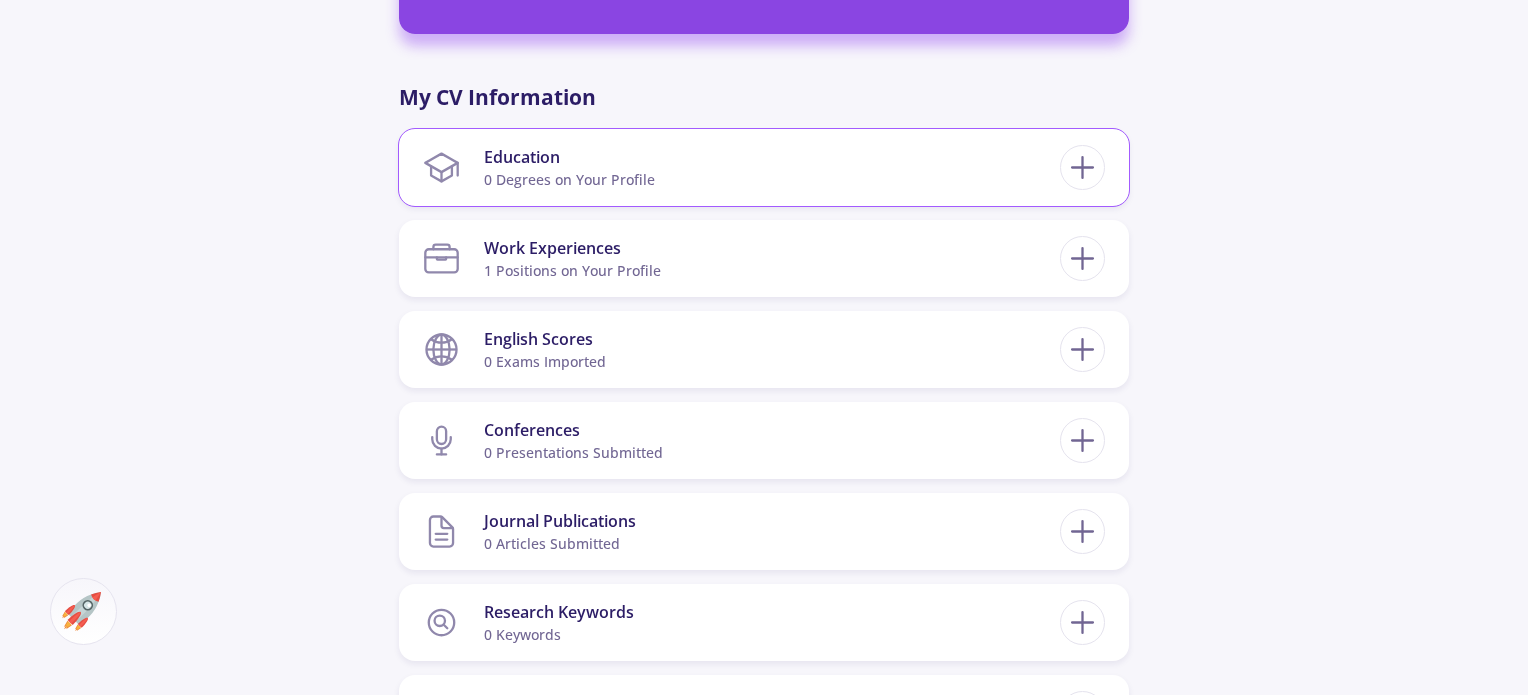 click on "Education 0 Degrees on Your Profile" at bounding box center [741, 167] 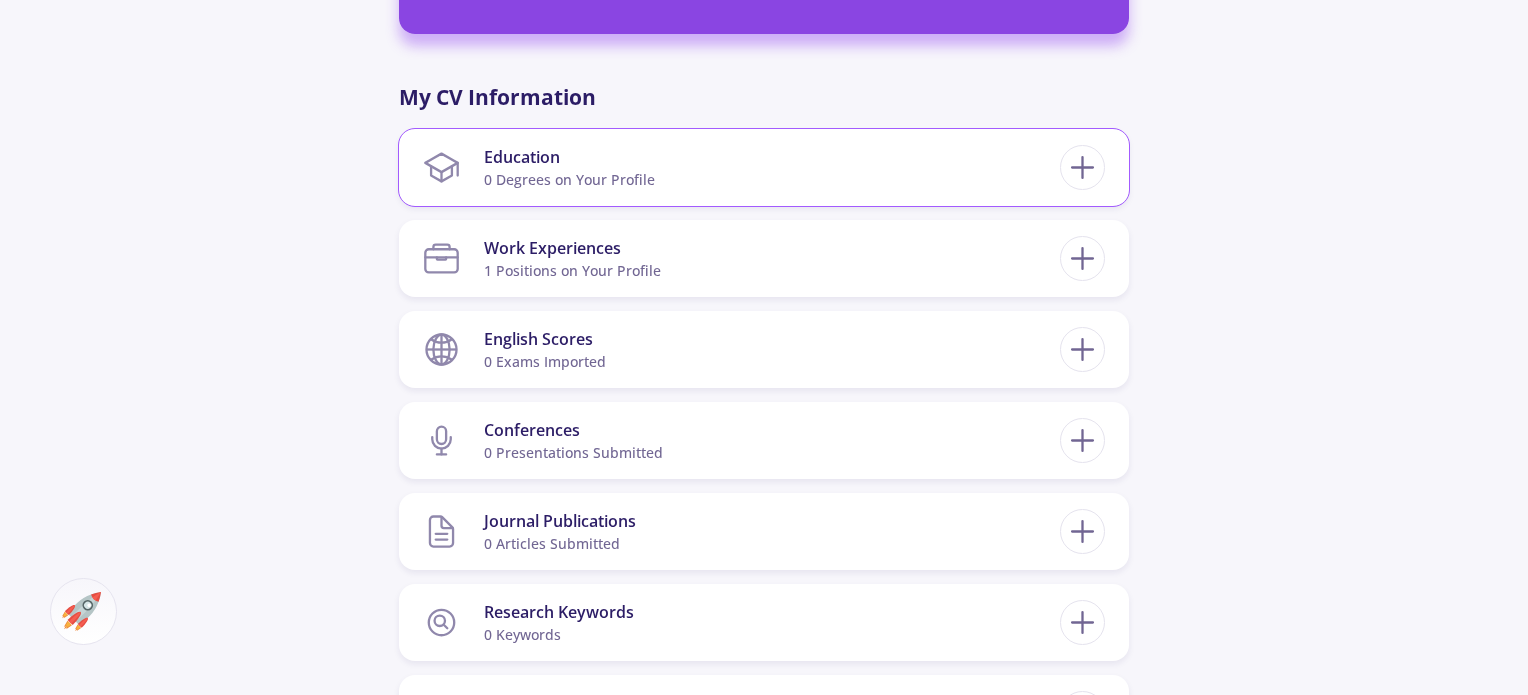 click on "Education 0 Degrees on Your Profile" at bounding box center [741, 167] 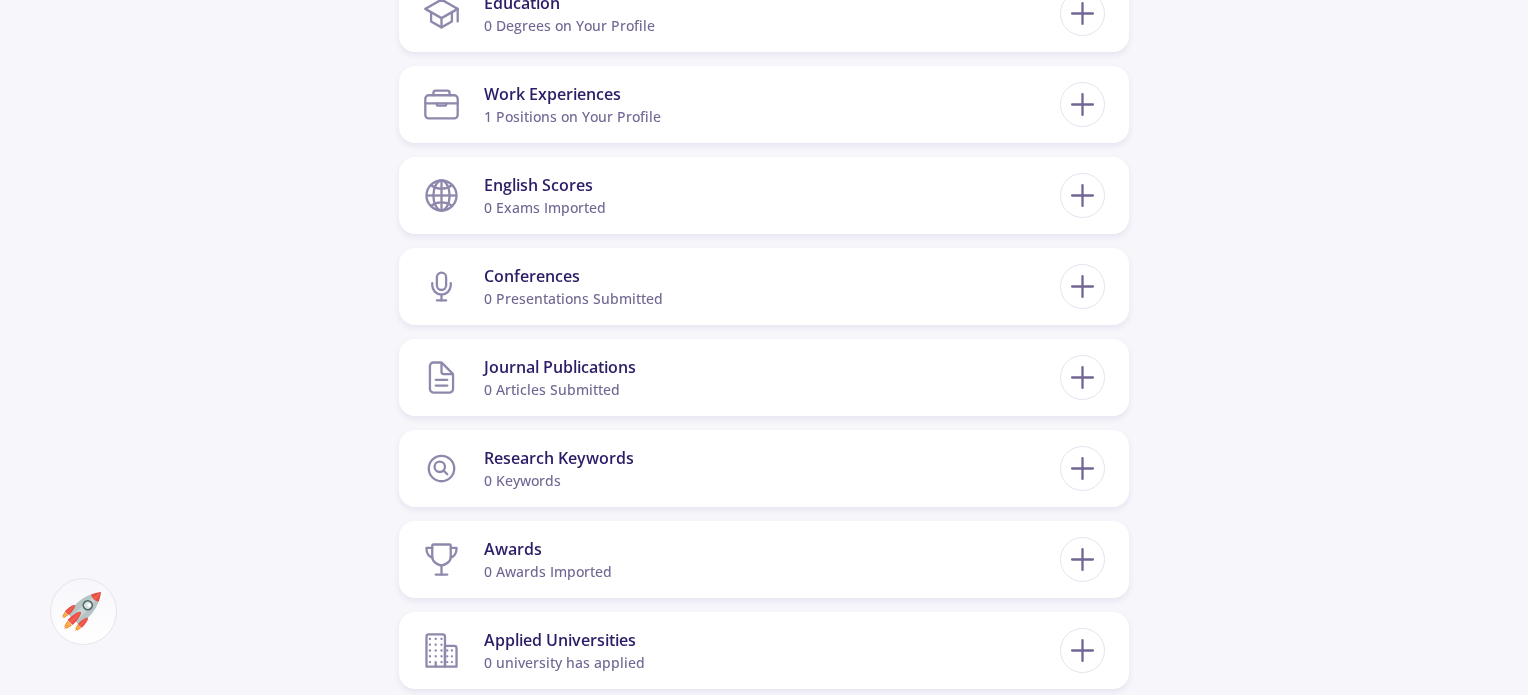 scroll, scrollTop: 953, scrollLeft: 0, axis: vertical 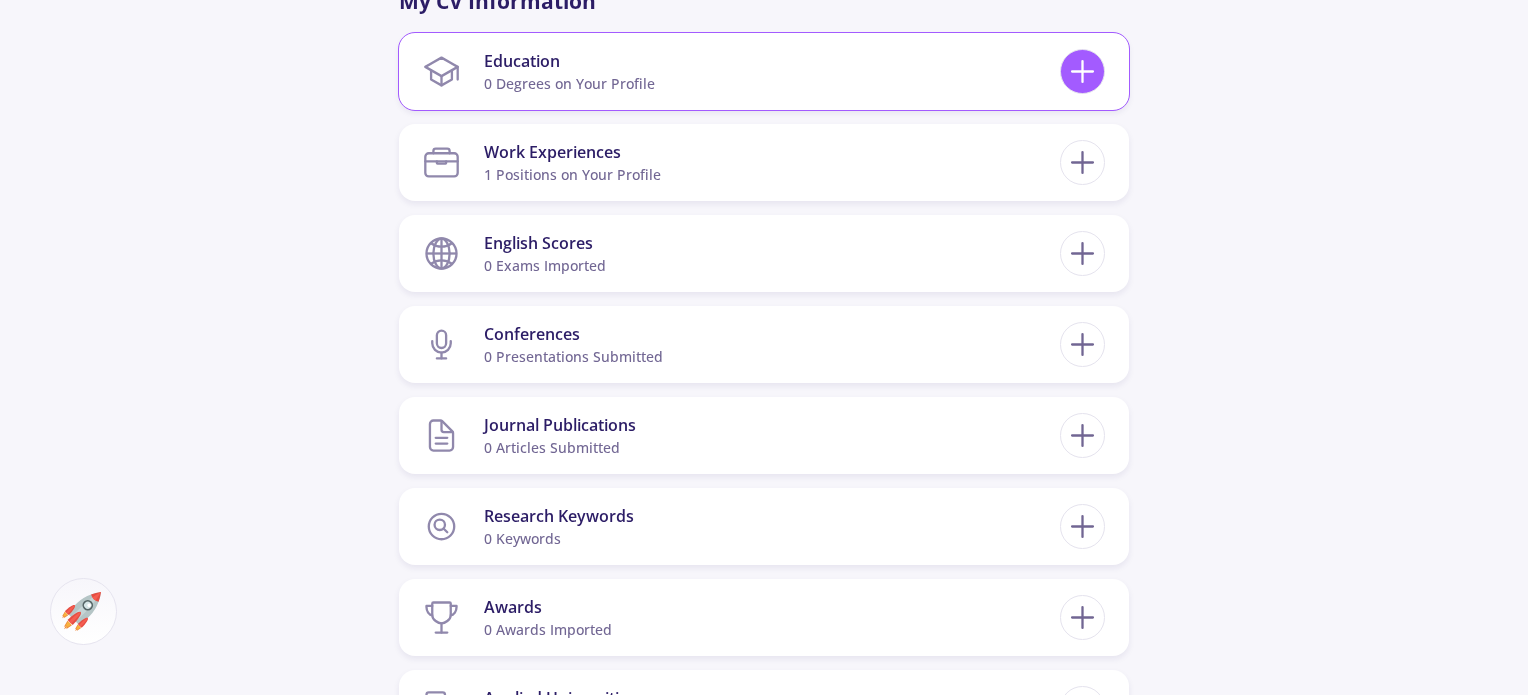 click 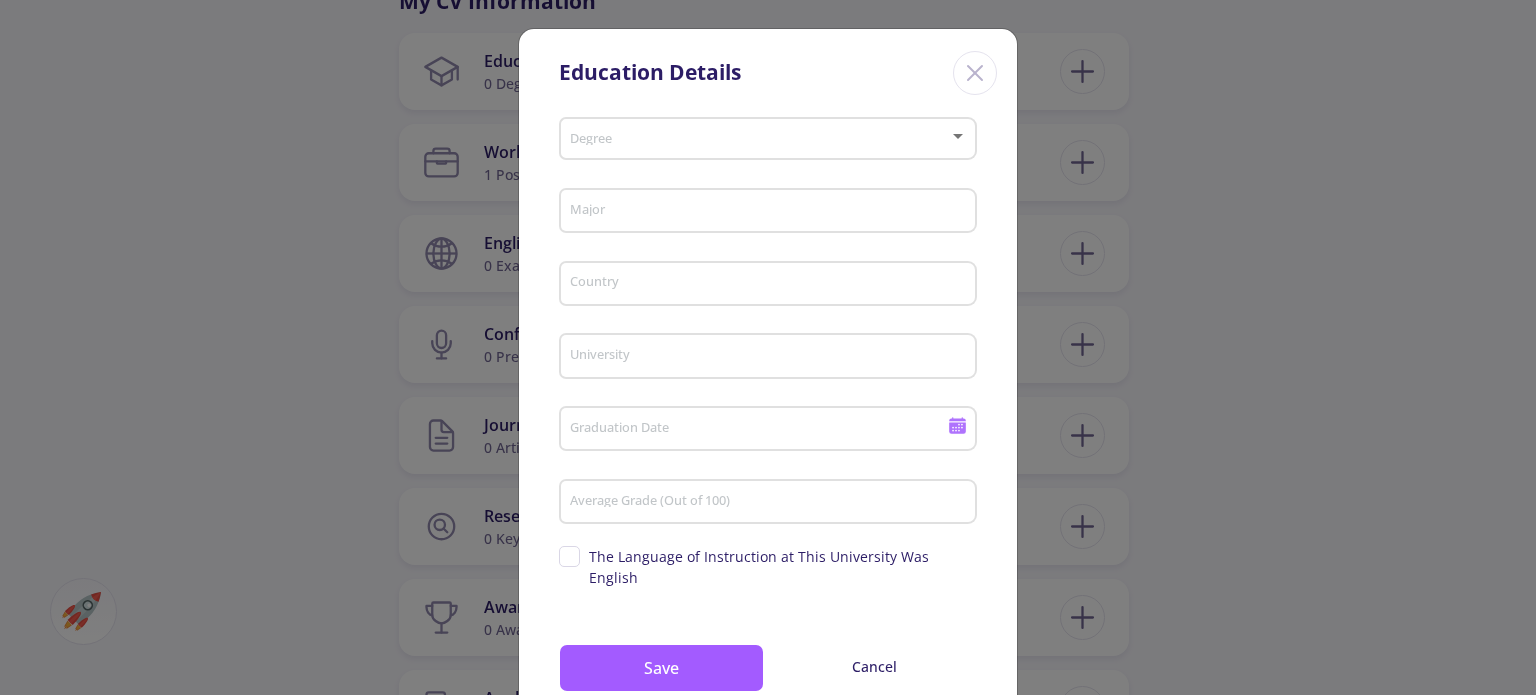 click on "Degree" at bounding box center (768, 135) 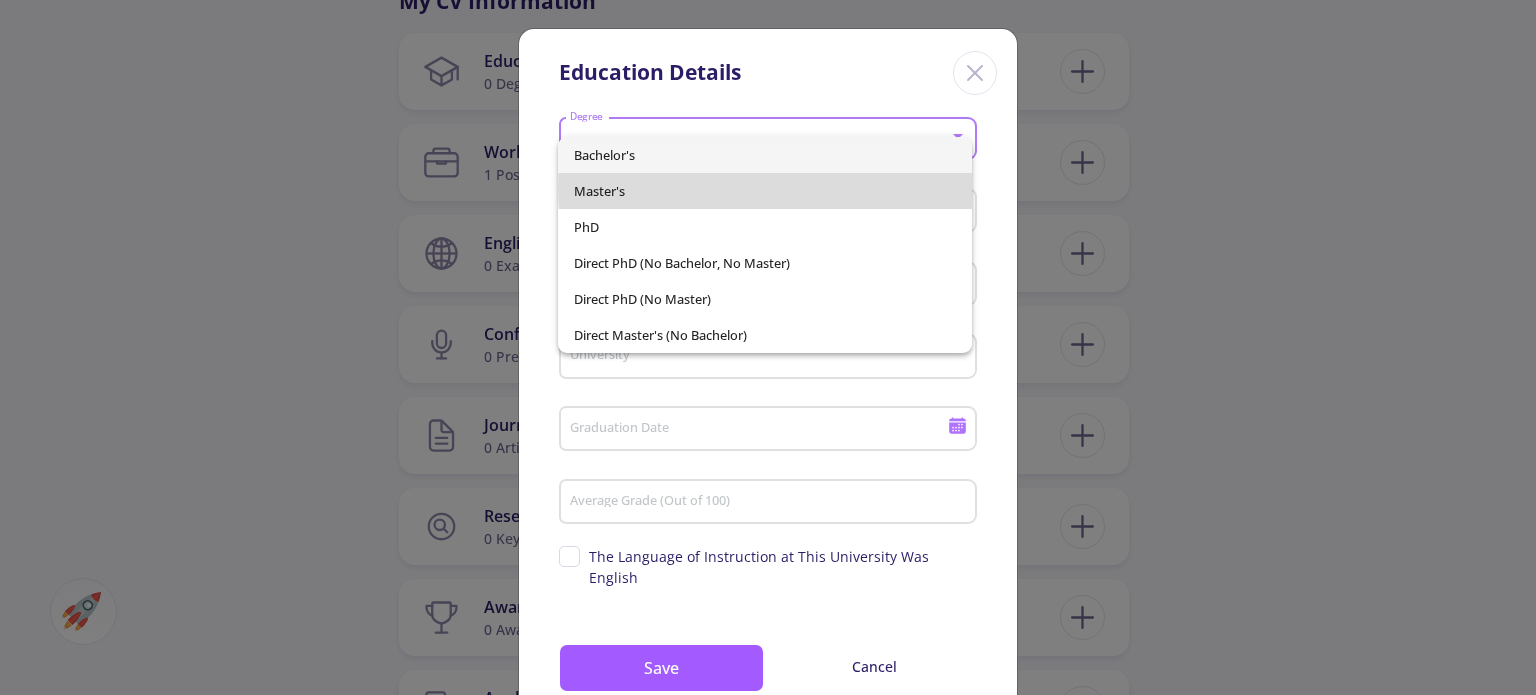 click on "Master's" at bounding box center [764, 191] 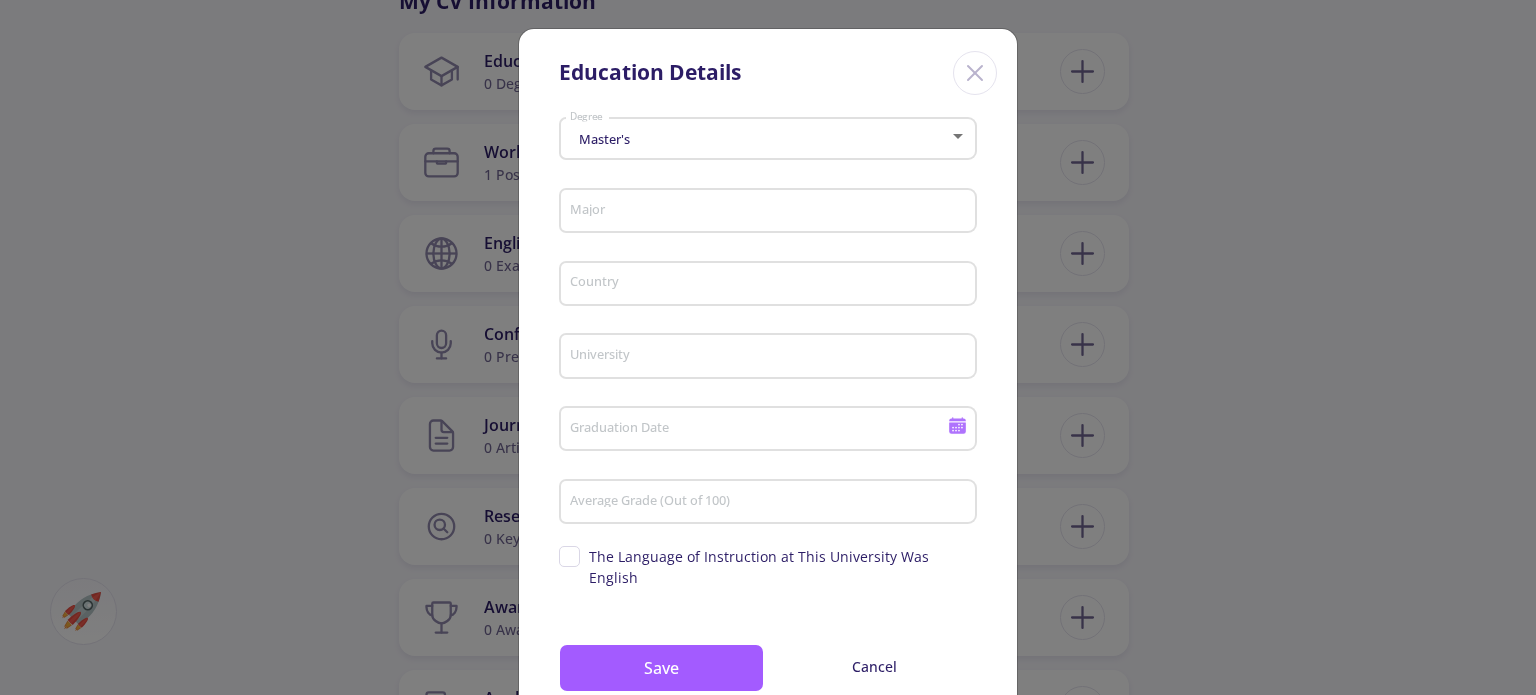 click on "Master's Degree" at bounding box center [768, 135] 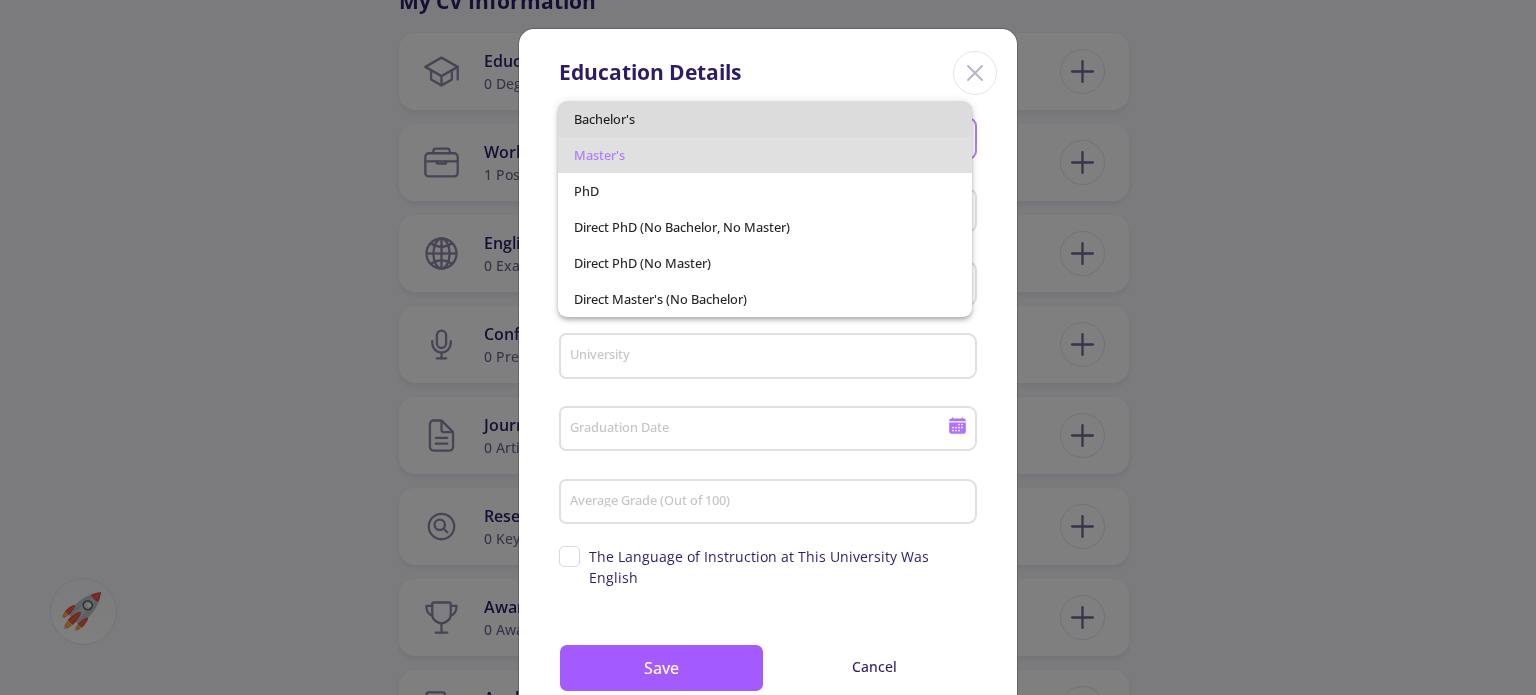 click on "Bachelor's" at bounding box center (764, 119) 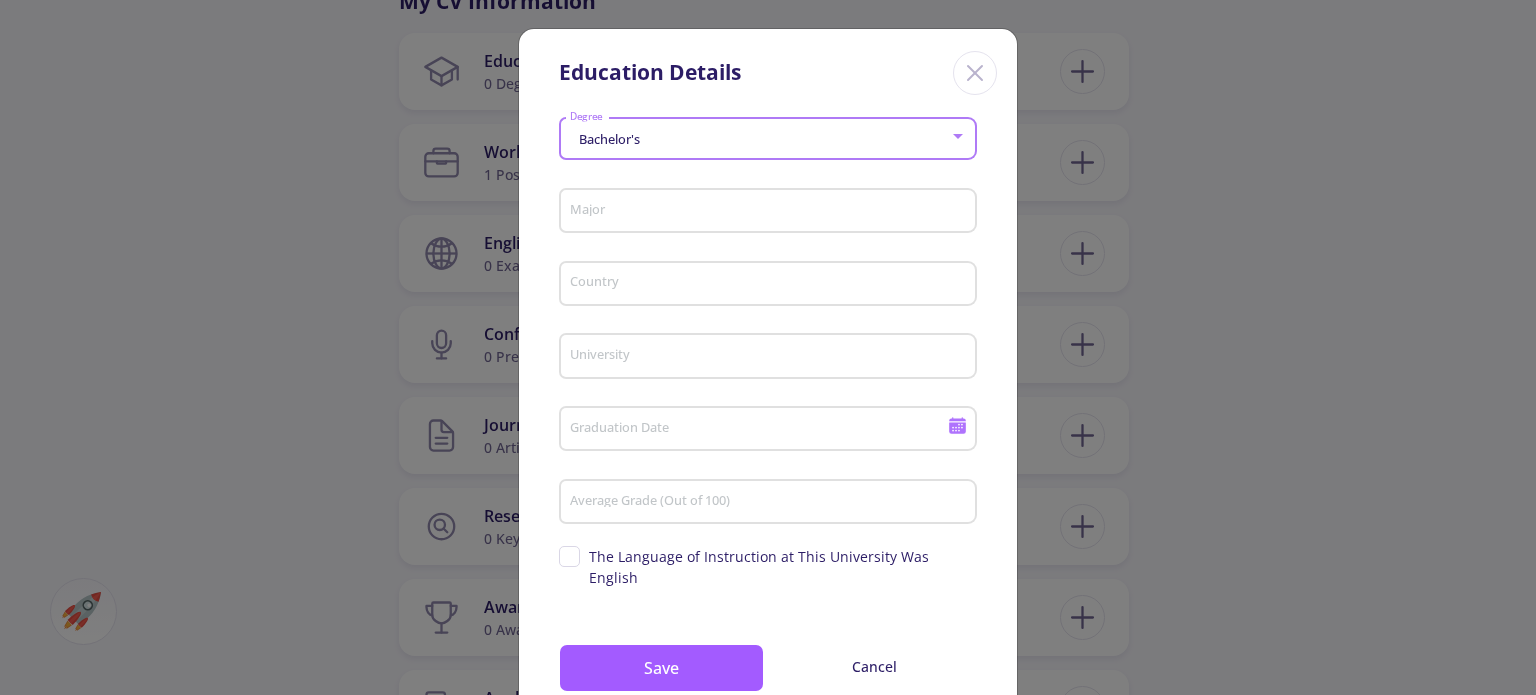 click on "Major" at bounding box center [771, 212] 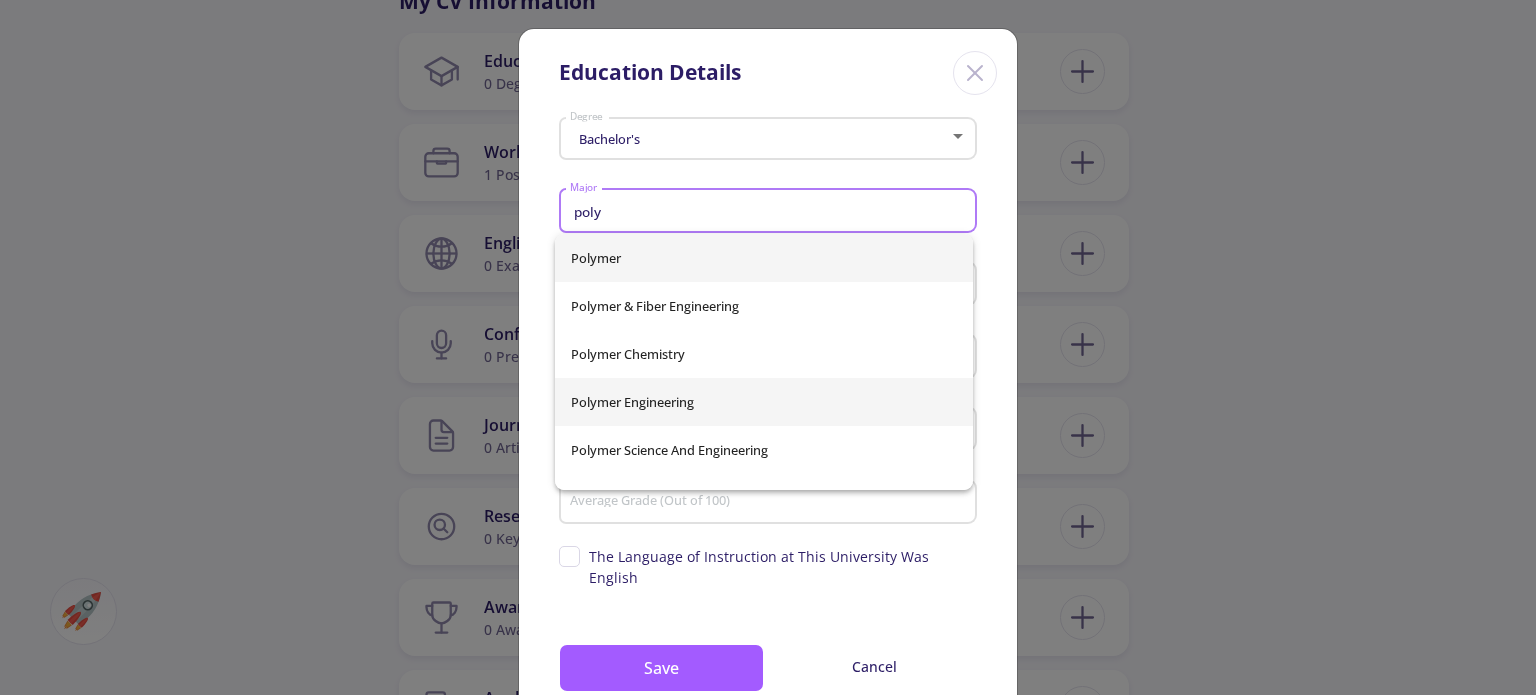 type on "poly" 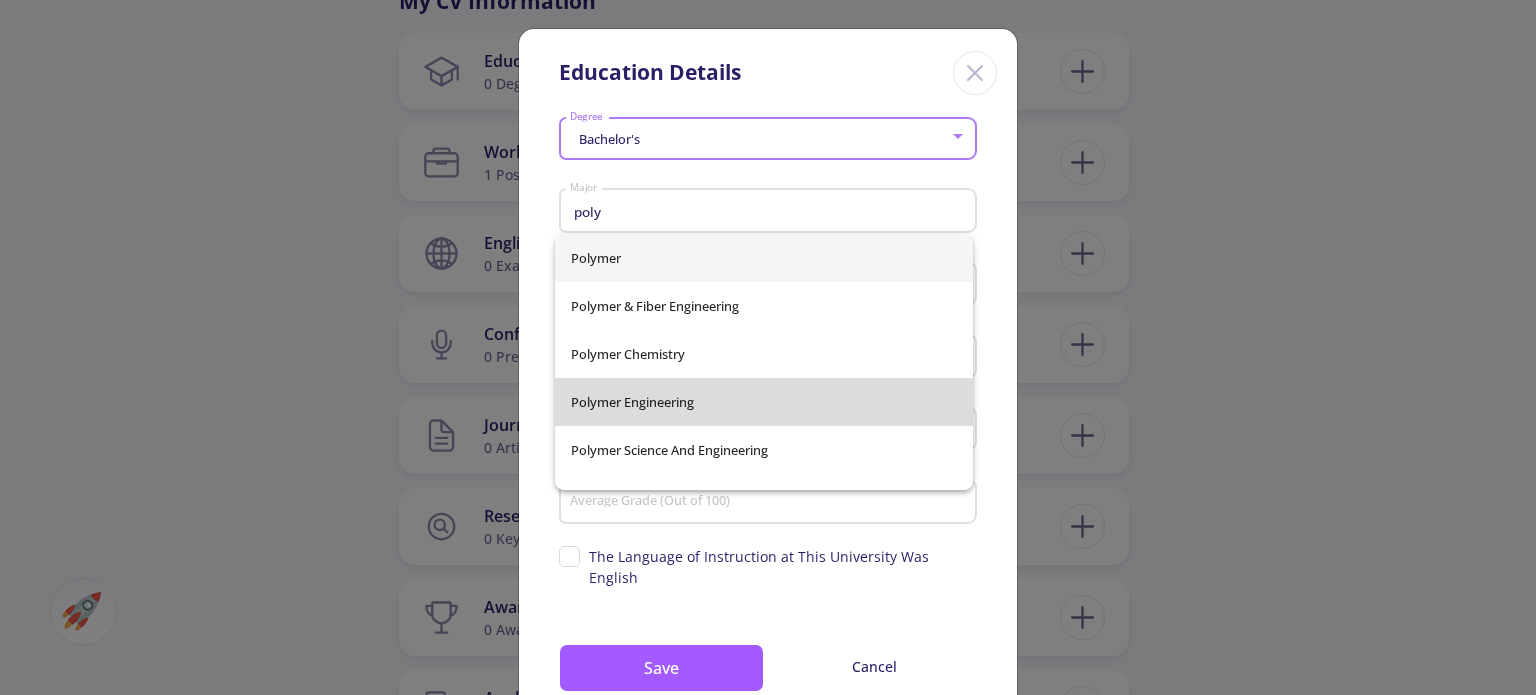 click on "Polymer   Polymer & Fiber Engineering   Polymer Chemistry   Polymer Engineering   Polymer Science And Engineering   Polymer, Fiber And Textile Sciences�   Polymer, Fiber And Textile Sciences    Polymers And Soft Matter" at bounding box center [764, 362] 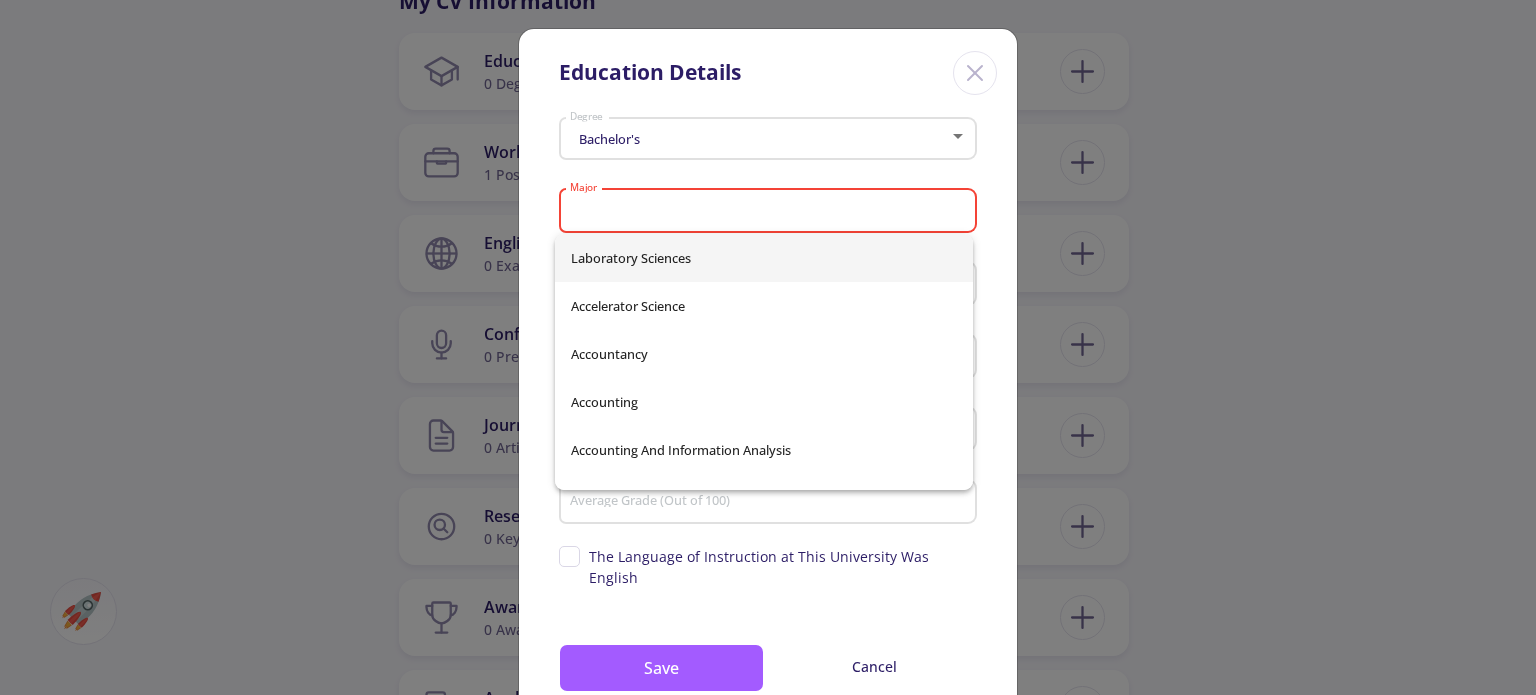 click on "Bachelor's Degree" at bounding box center [768, 145] 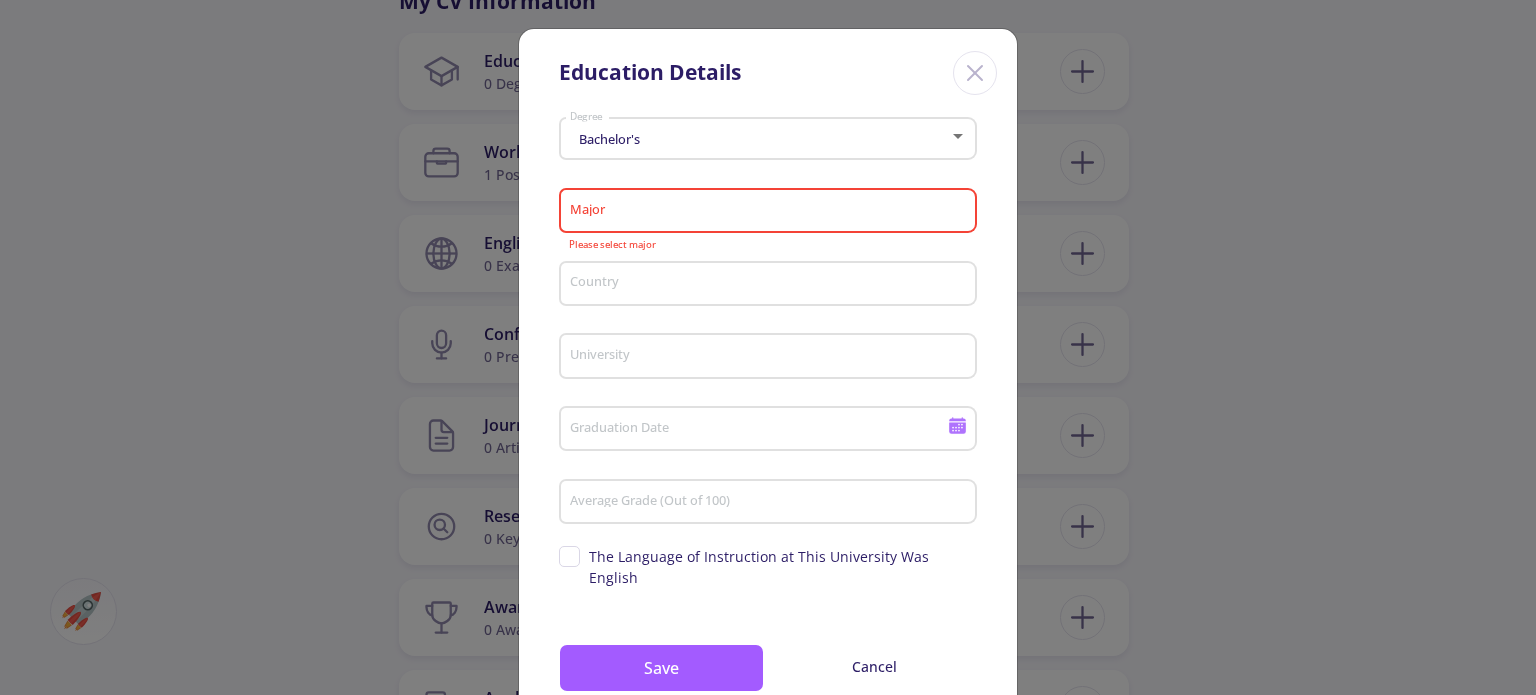 click on "Major" at bounding box center [771, 212] 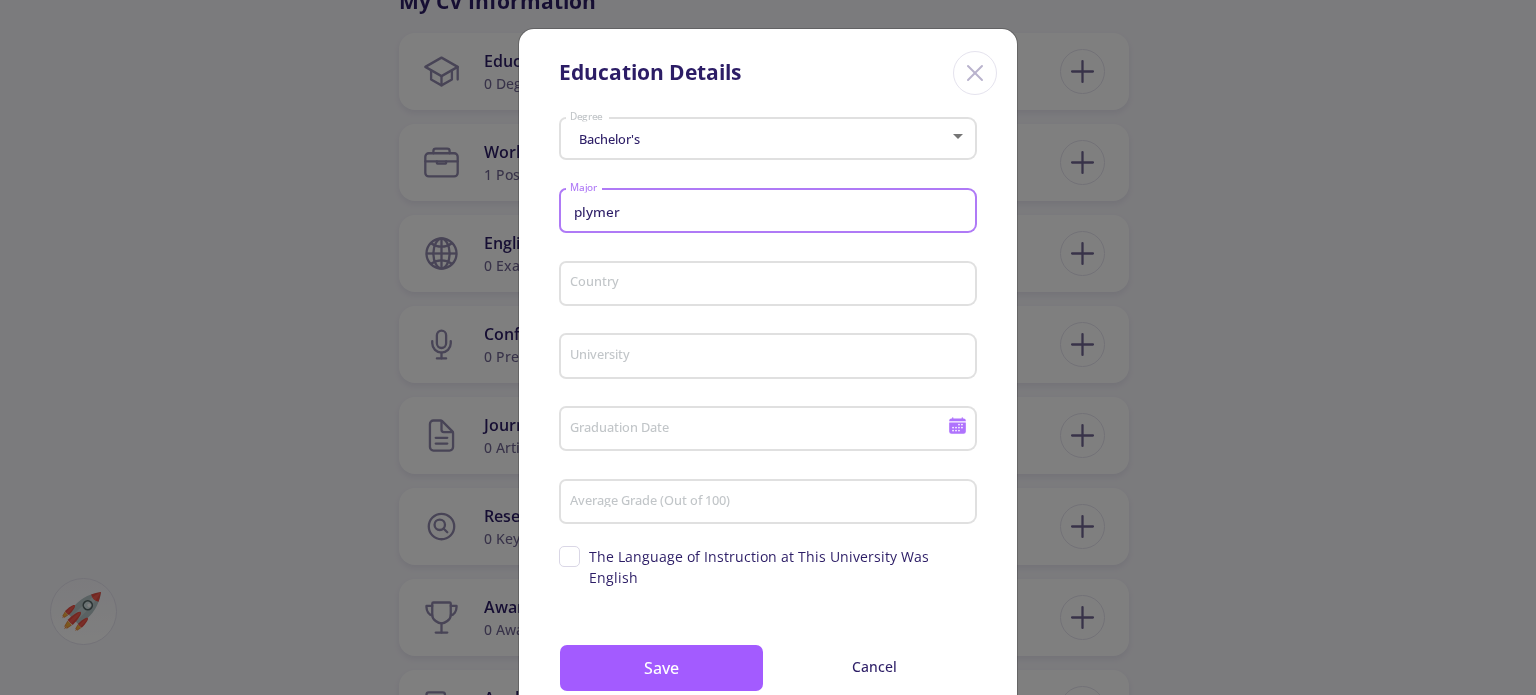 click on "plymer" at bounding box center [771, 212] 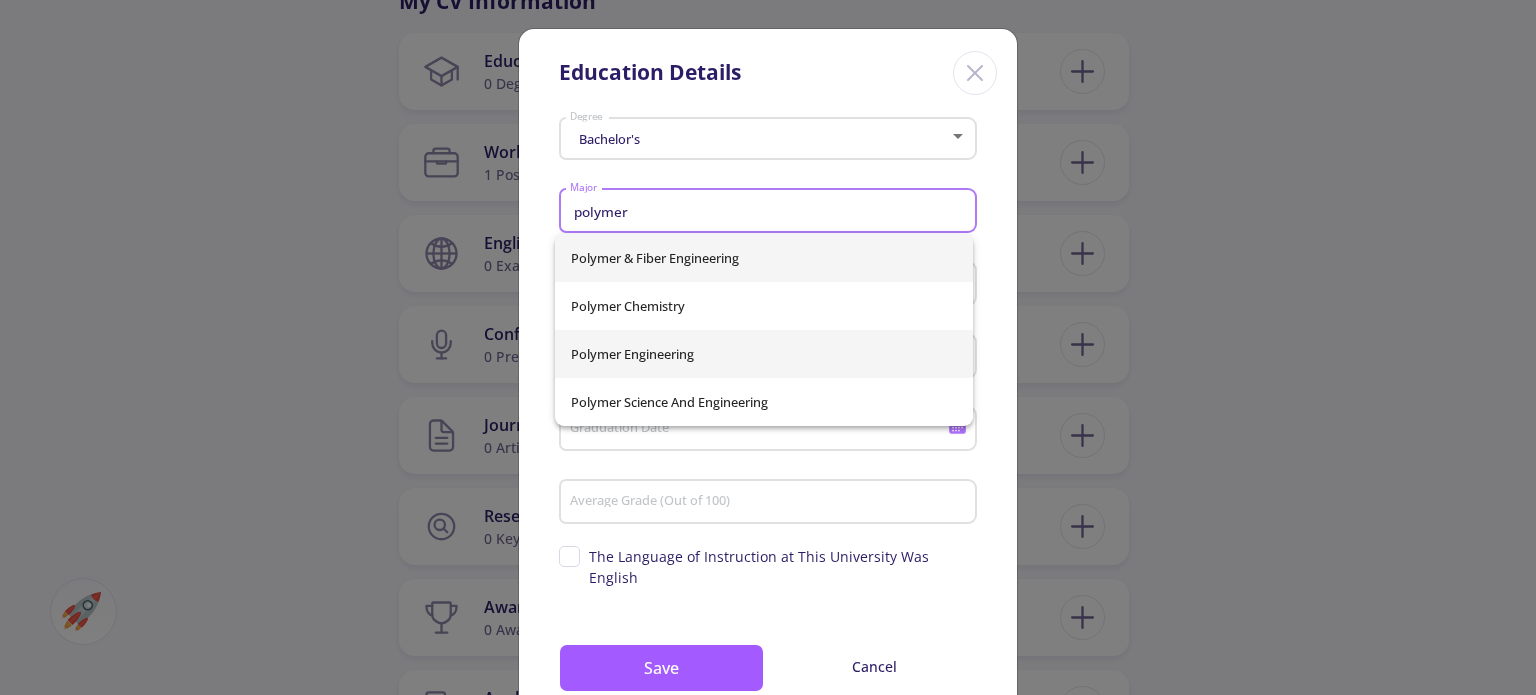 type on "polymer" 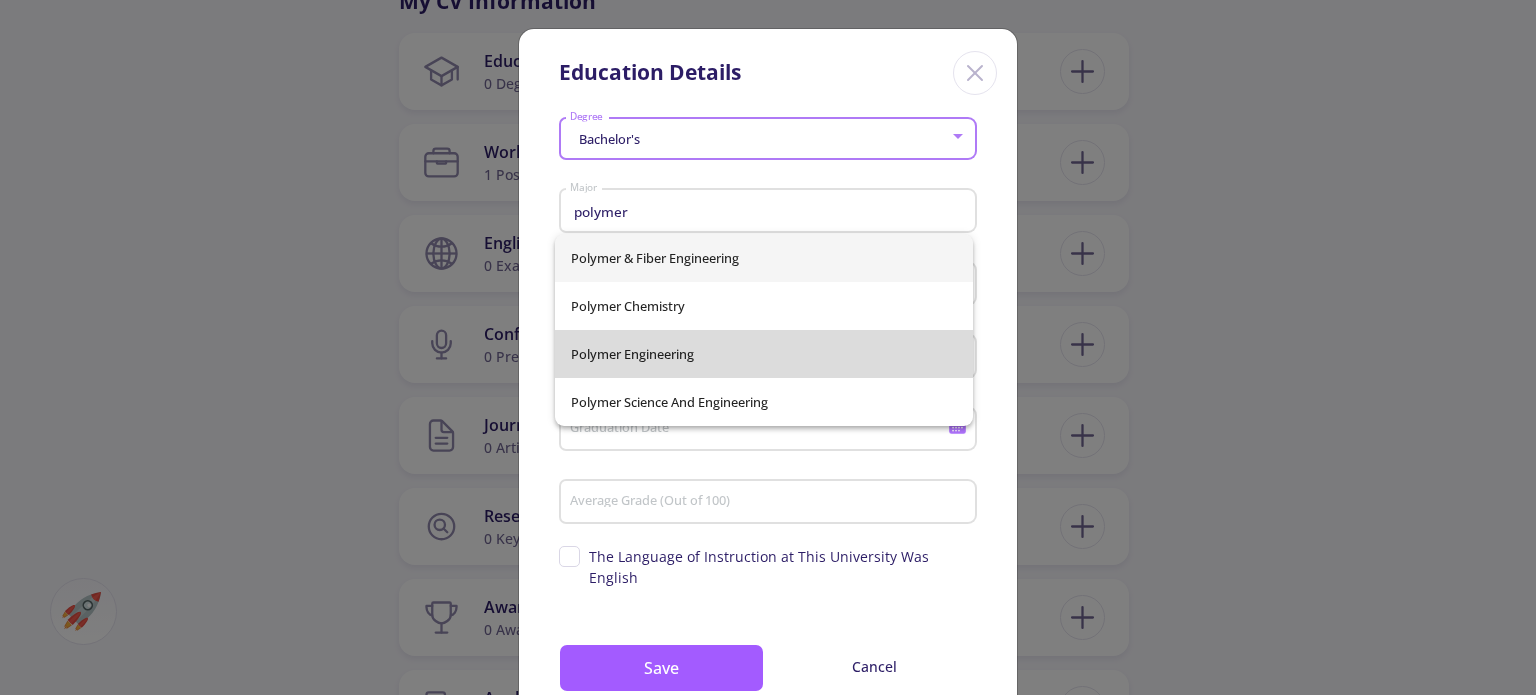 click on "Polymer & Fiber Engineering   Polymer Chemistry   Polymer Engineering   Polymer Science And Engineering" at bounding box center [764, 330] 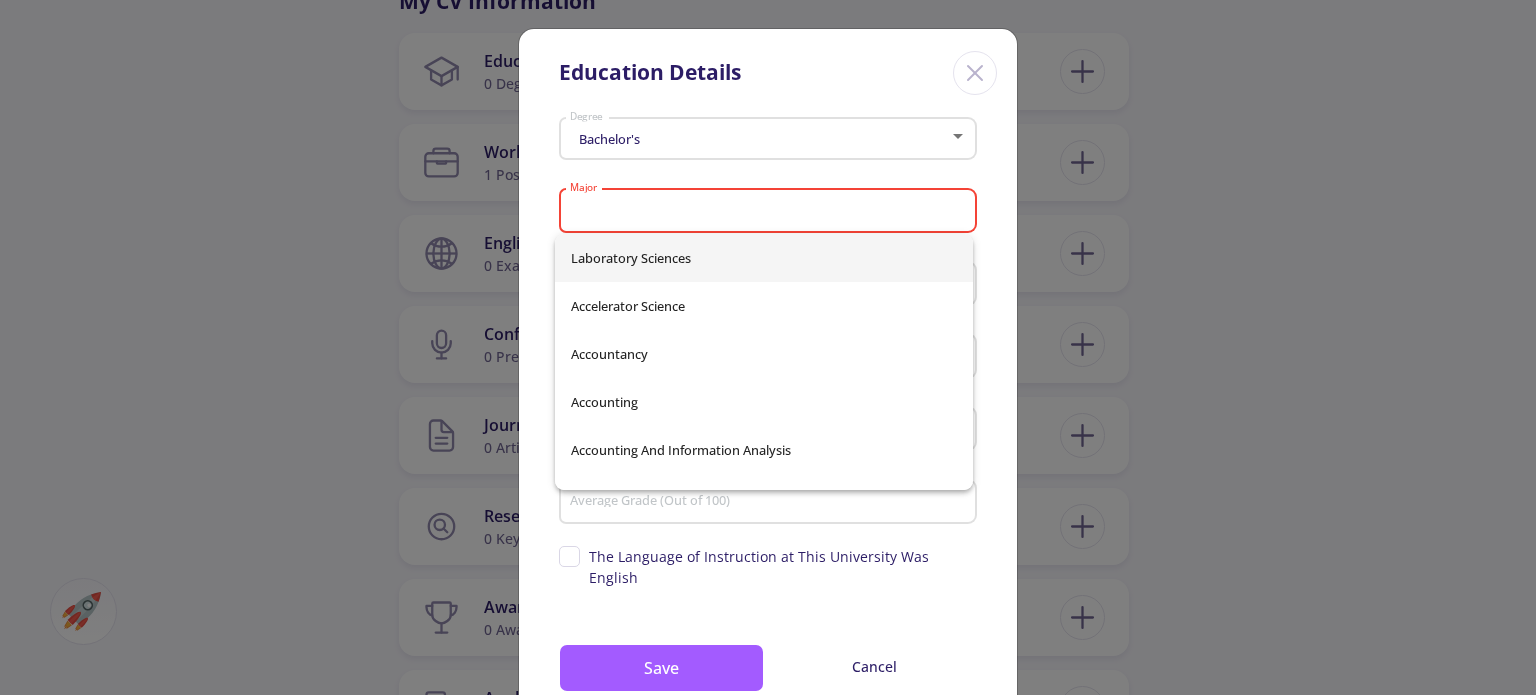 click on "Bachelor's Degree Major  Please select major  Country University Graduation Date Average Grade (Out of 100) Supervisor's name The Language of Instruction at This University Was English Save  Cancel" at bounding box center (768, 425) 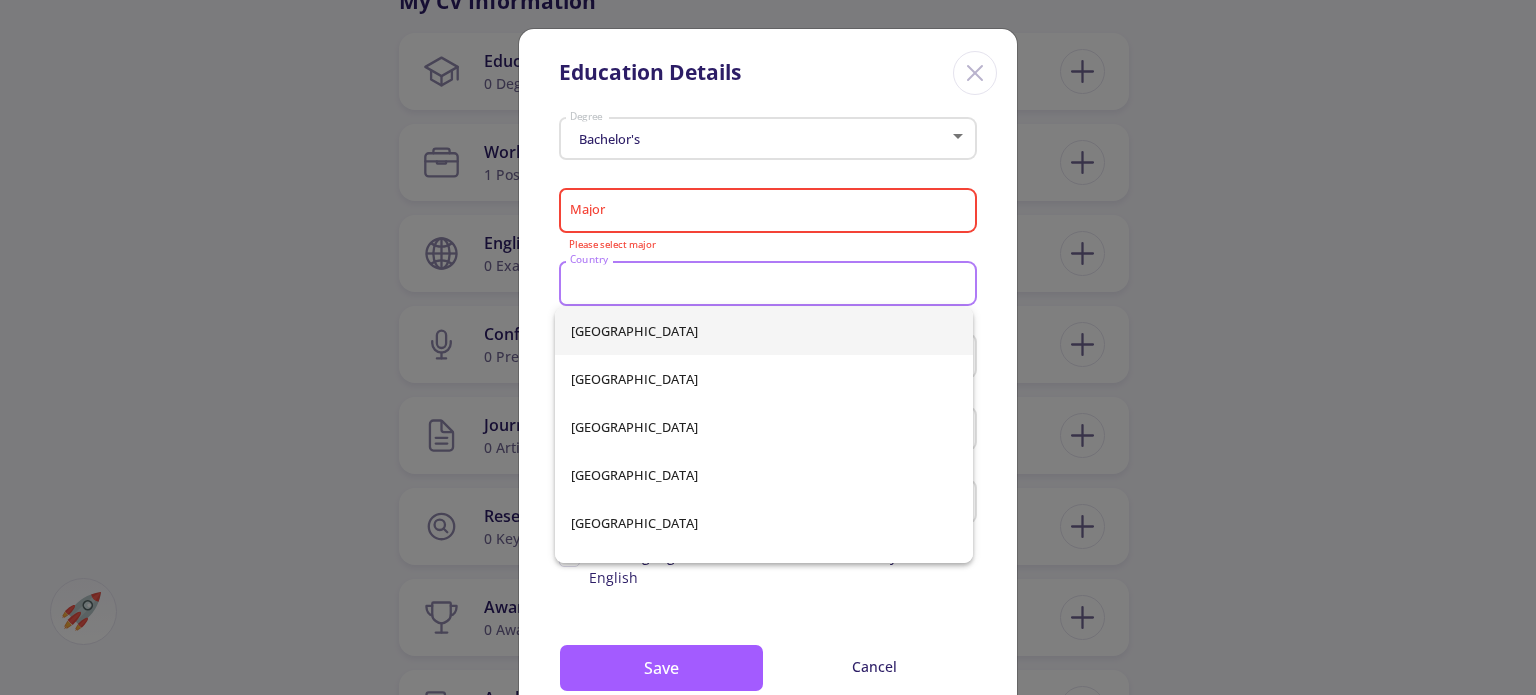 click on "Country" at bounding box center (771, 285) 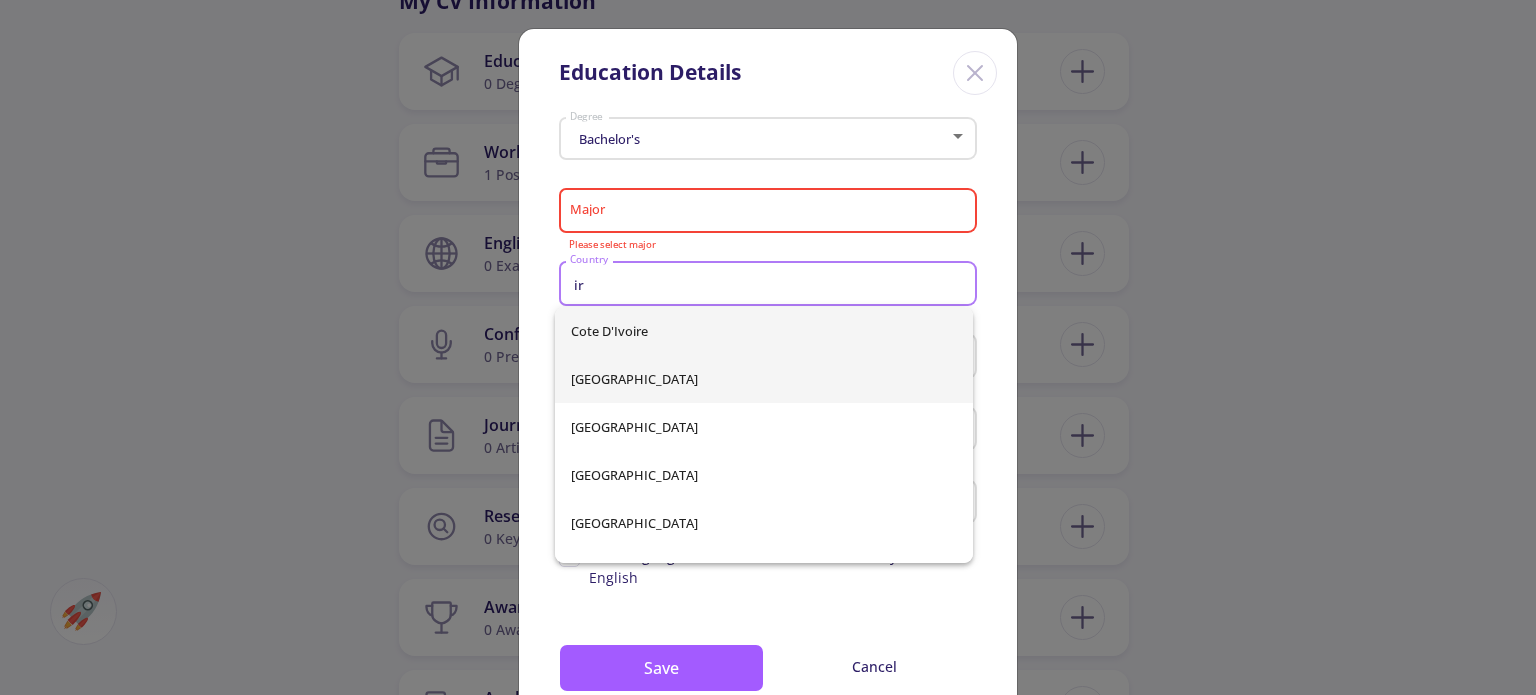 type on "ir" 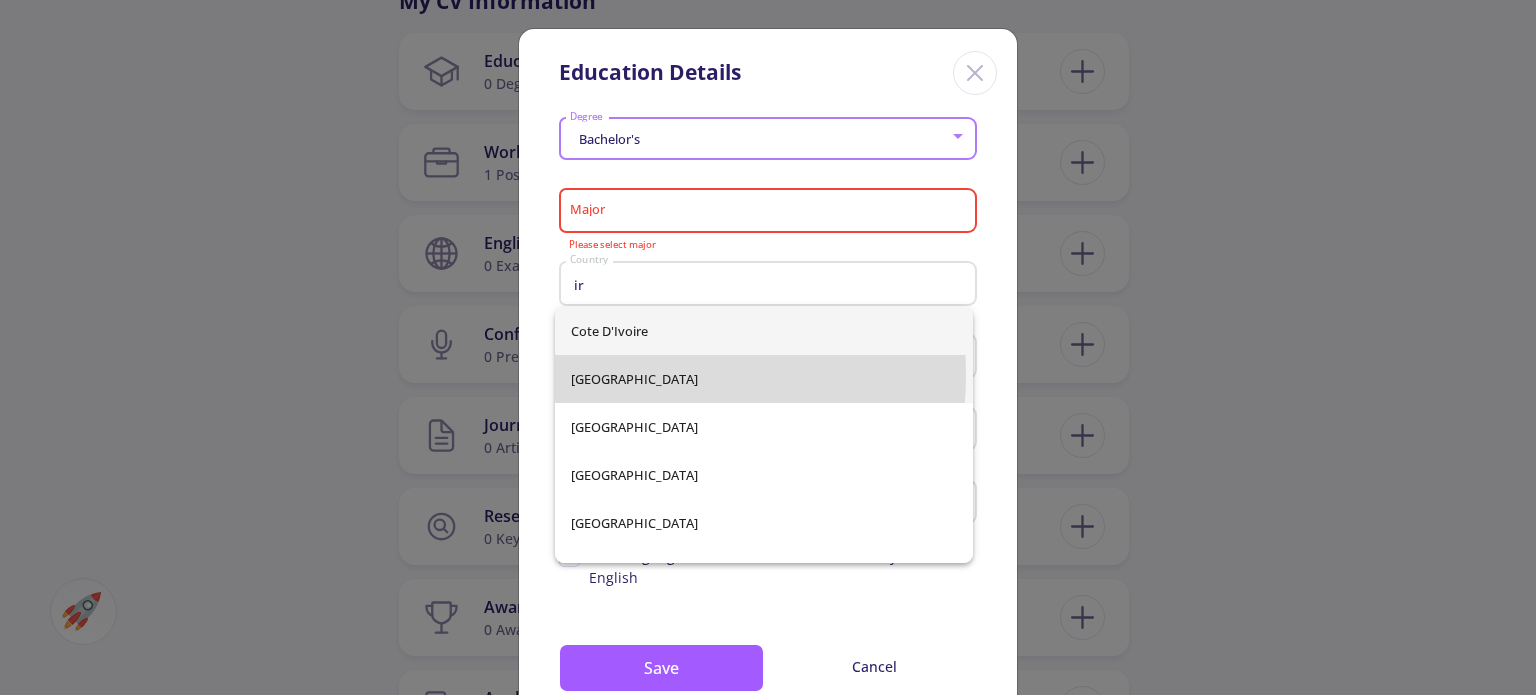 click on "Cote d'Ivoire   [GEOGRAPHIC_DATA]   [GEOGRAPHIC_DATA]   [GEOGRAPHIC_DATA]   [GEOGRAPHIC_DATA]   [GEOGRAPHIC_DATA]" at bounding box center (764, 435) 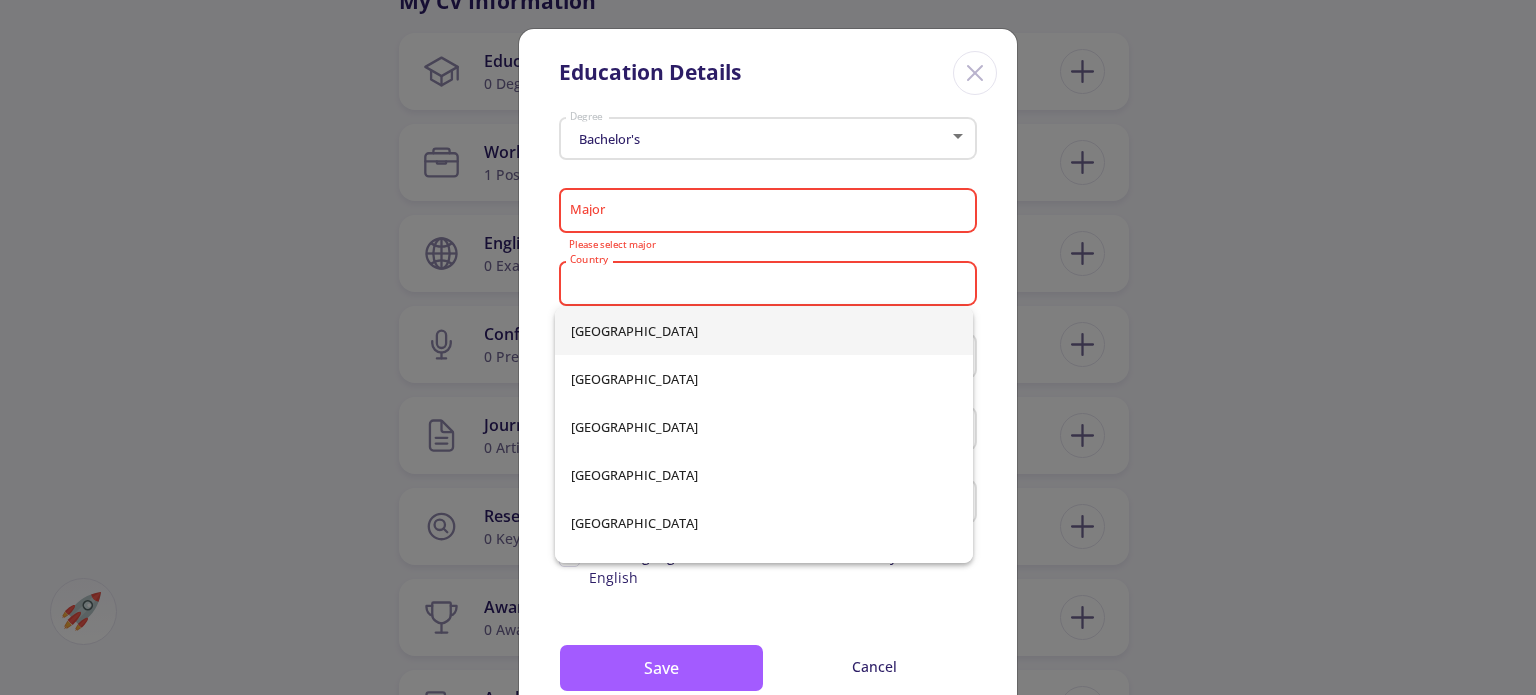 click on "Bachelor's Degree Major  Please select major  Country Please select country University Graduation Date Average Grade (Out of 100) Supervisor's name The Language of Instruction at This University Was English Save  Cancel" at bounding box center (768, 425) 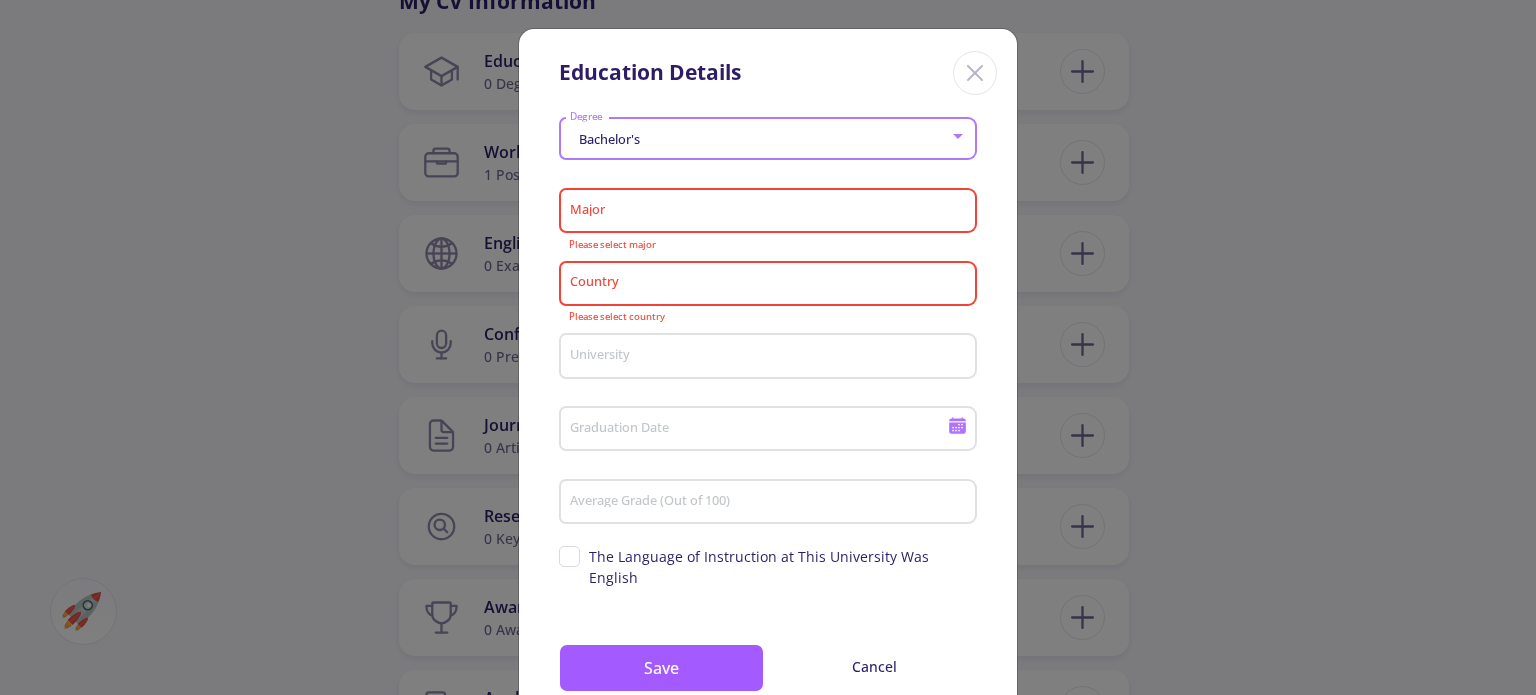 click on "Bachelor's" at bounding box center [759, 139] 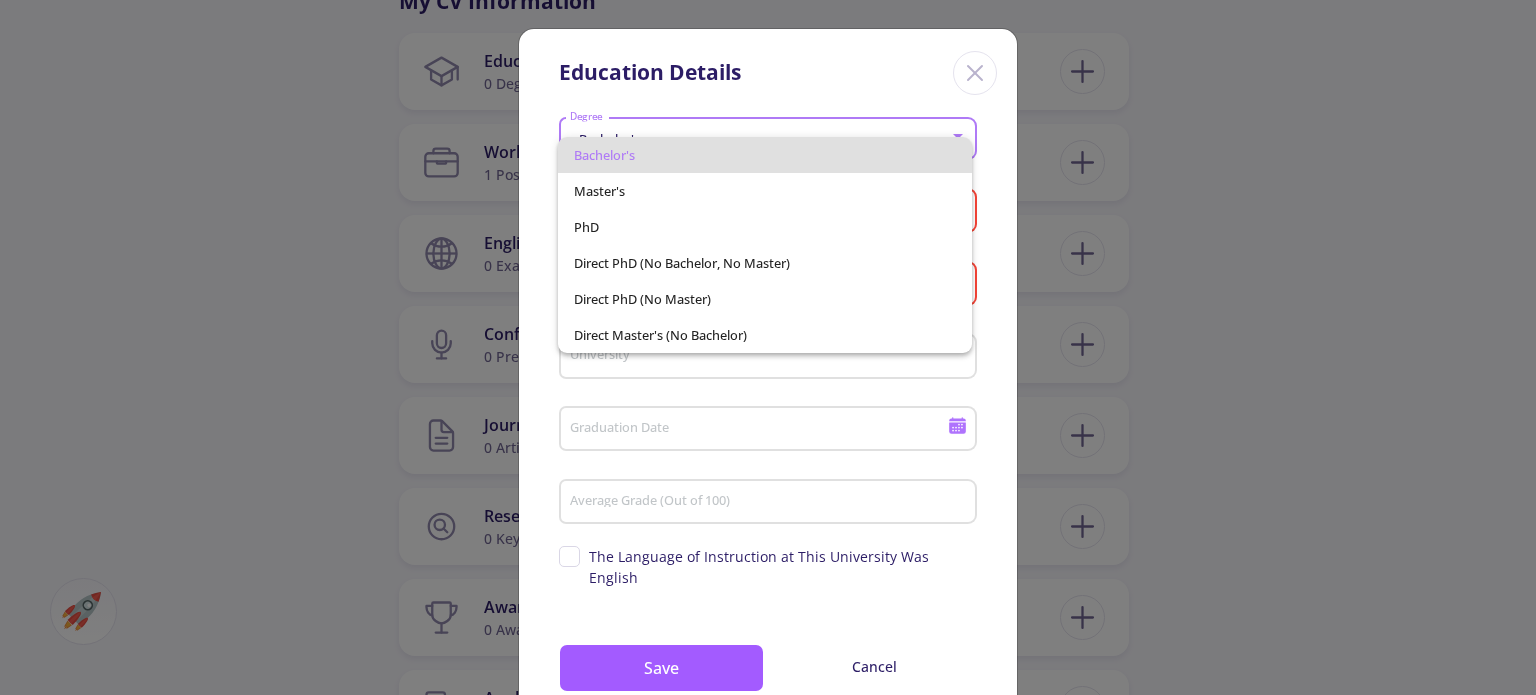 click on "Bachelor's Master's PhD Direct PhD (No Bachelor,  No Master)  Direct PhD (No Master) Direct Master's (No Bachelor)" at bounding box center (747, 237) 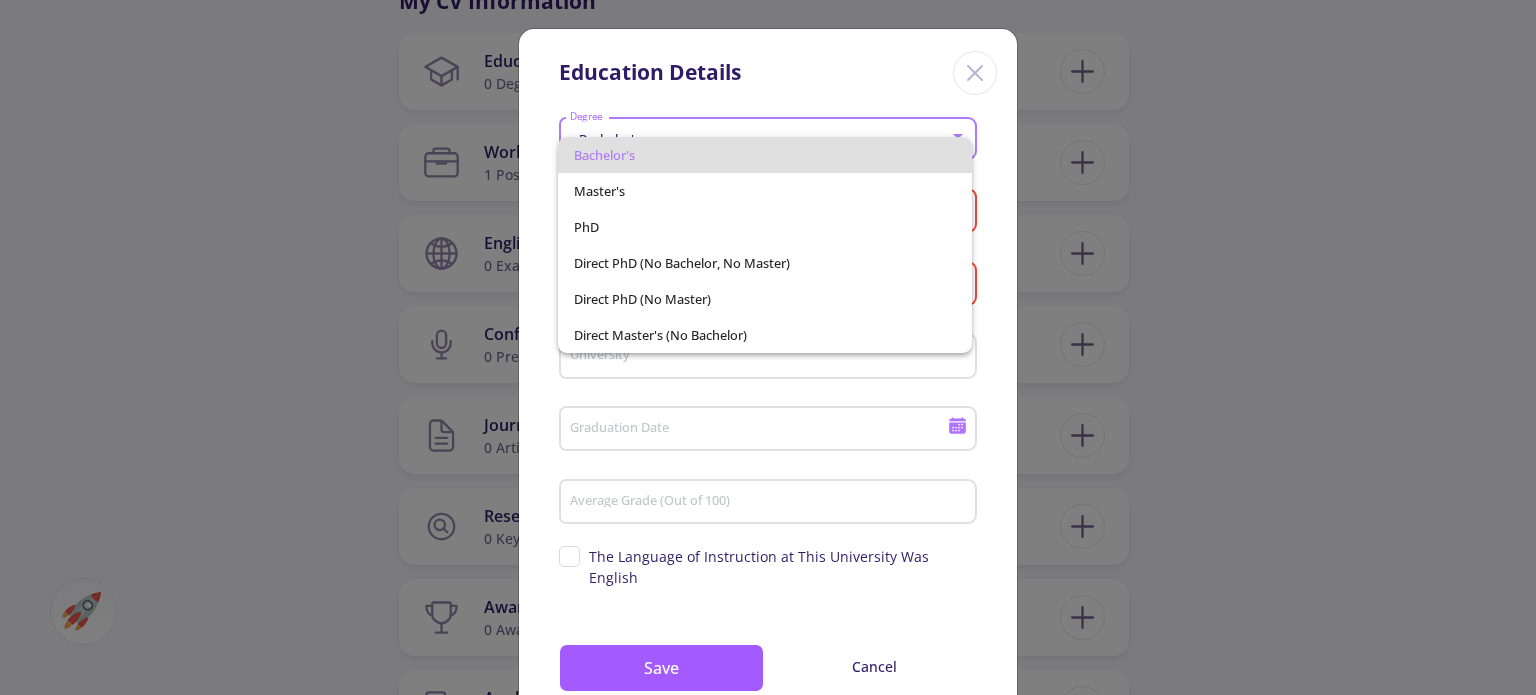 click at bounding box center (768, 347) 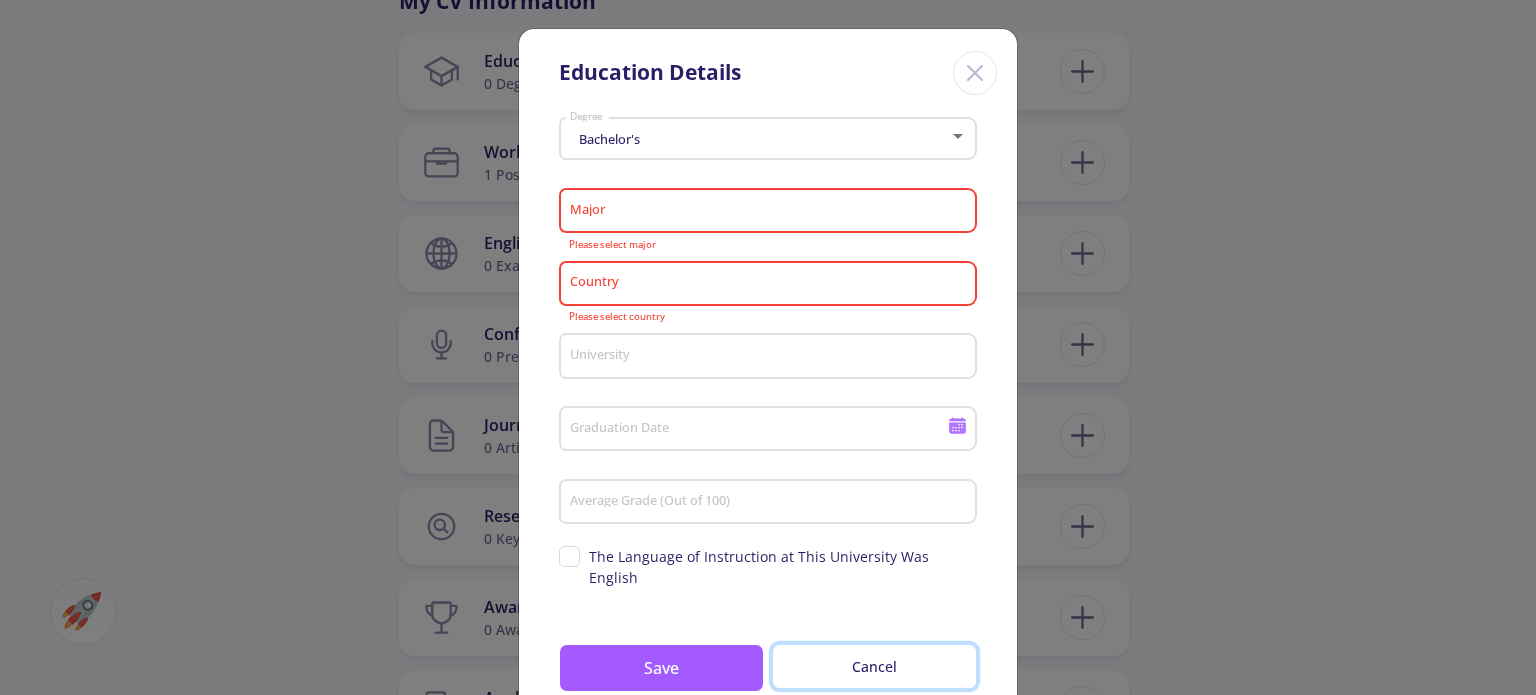 click on "Cancel" at bounding box center [874, 666] 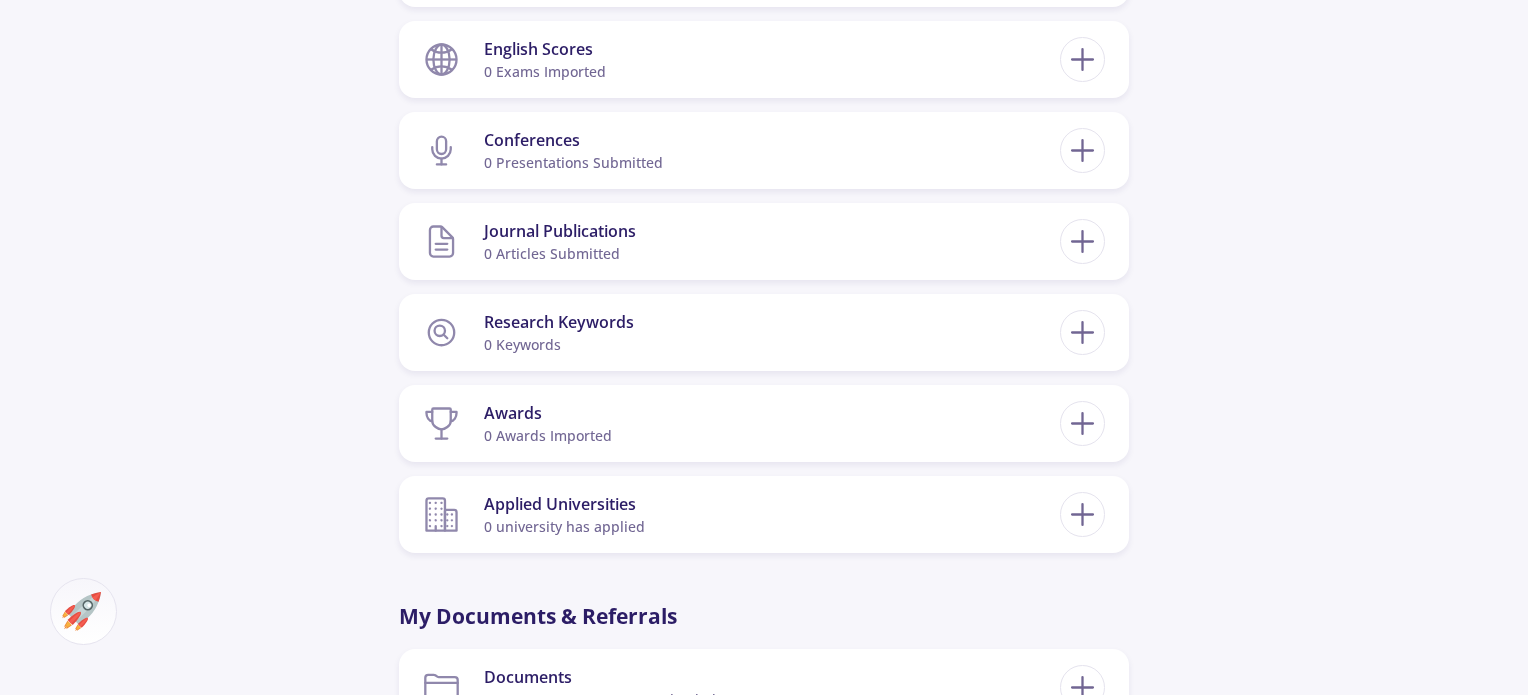 scroll, scrollTop: 1150, scrollLeft: 0, axis: vertical 